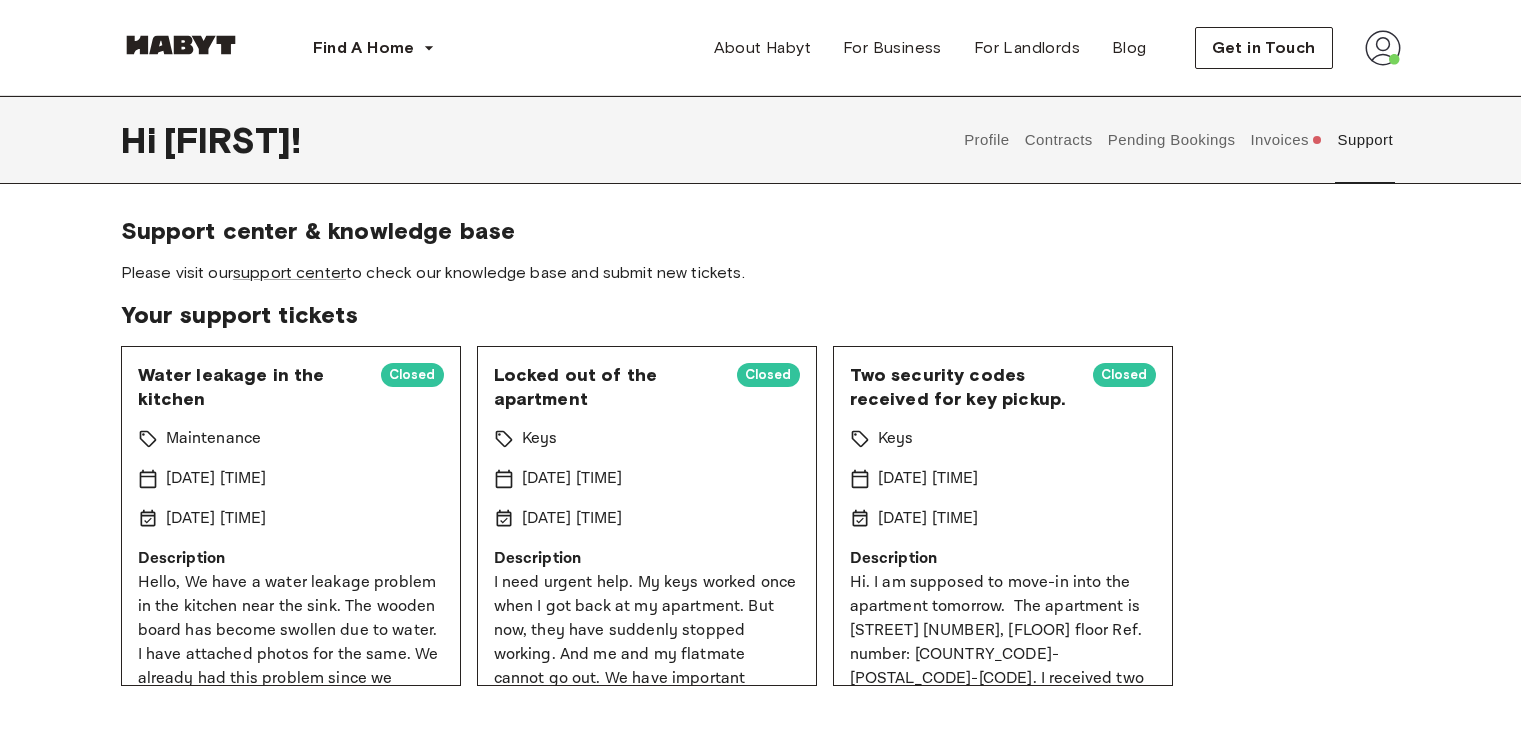scroll, scrollTop: 0, scrollLeft: 0, axis: both 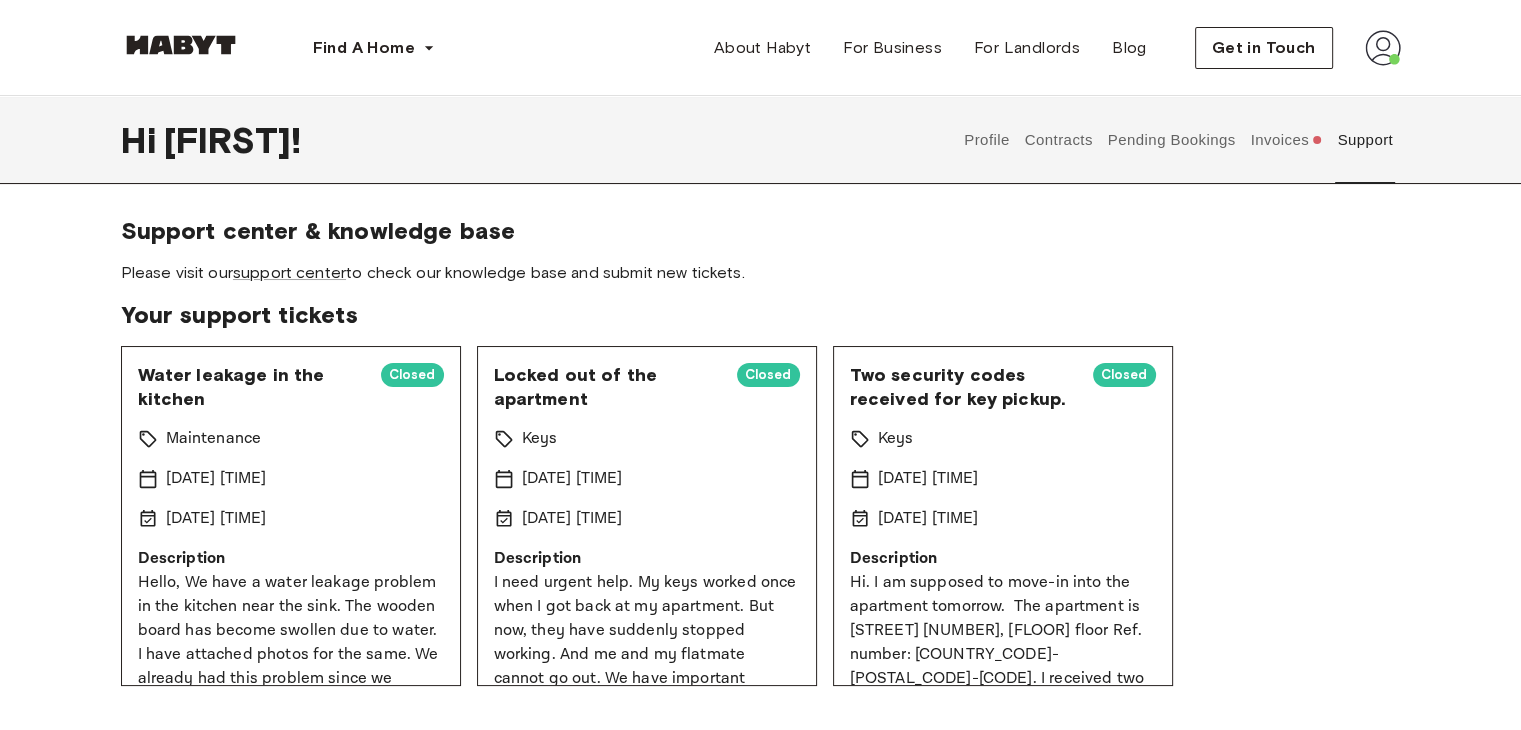 click on "Support center & knowledge base" at bounding box center (761, 231) 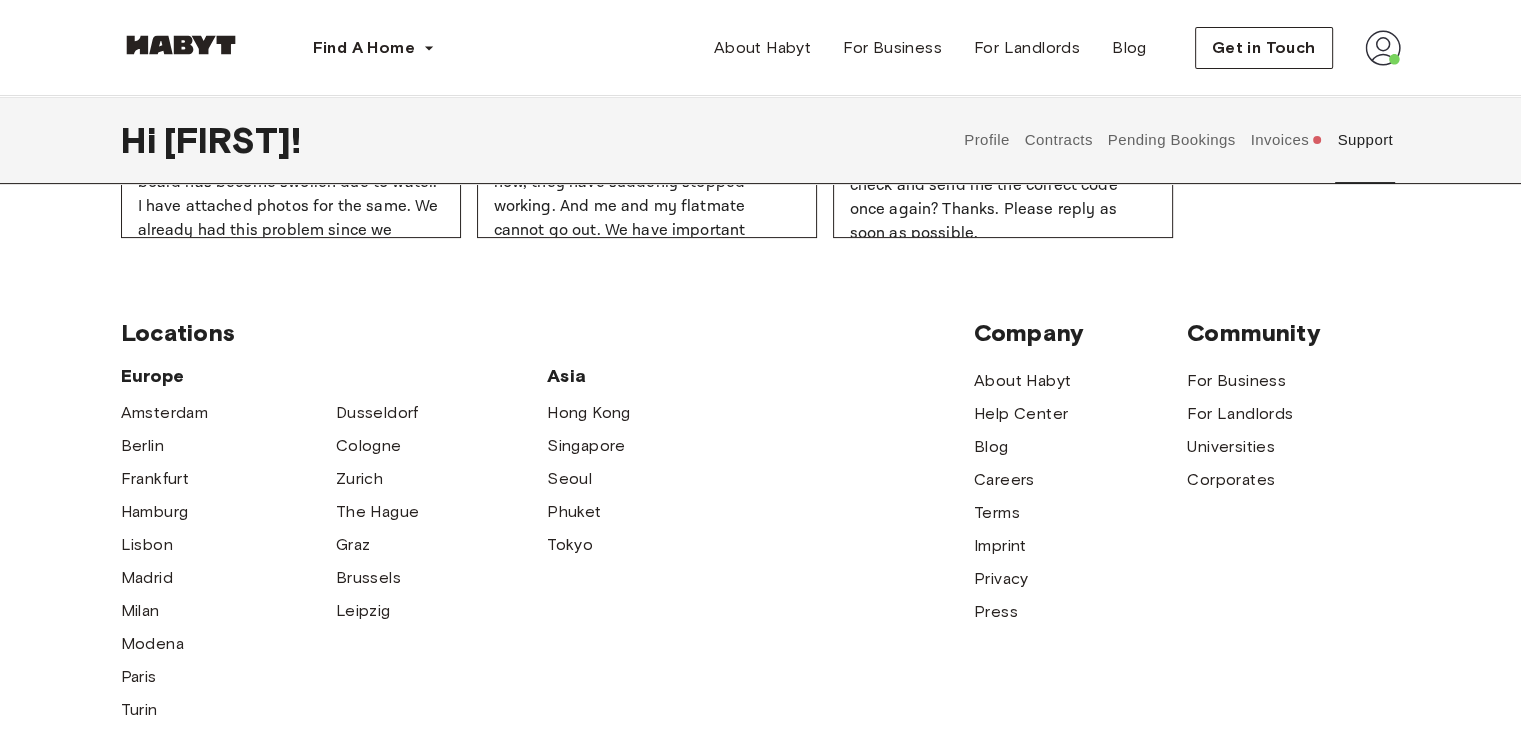 scroll, scrollTop: 63, scrollLeft: 0, axis: vertical 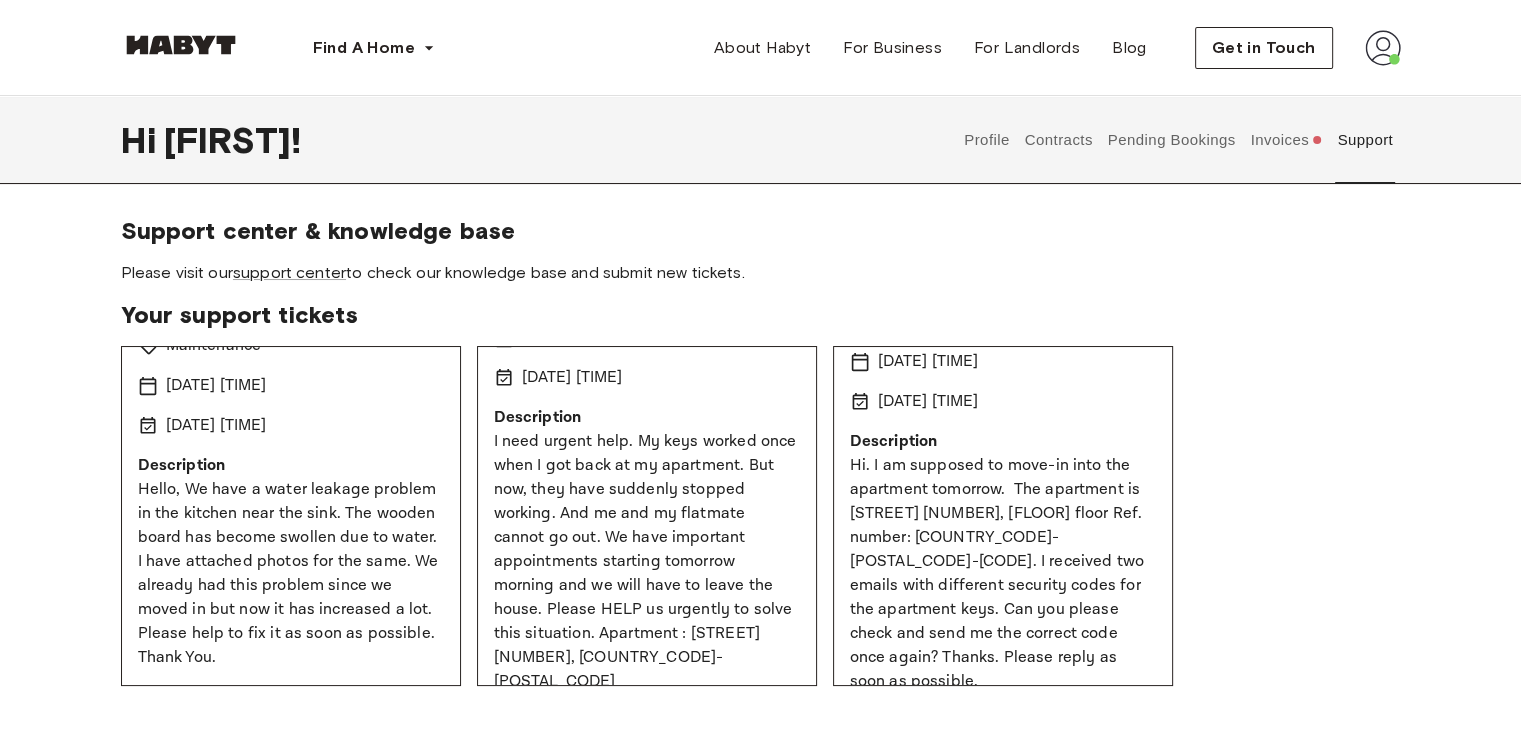 click on "Please visit our  support center  to check our knowledge base and submit new tickets." at bounding box center (761, 273) 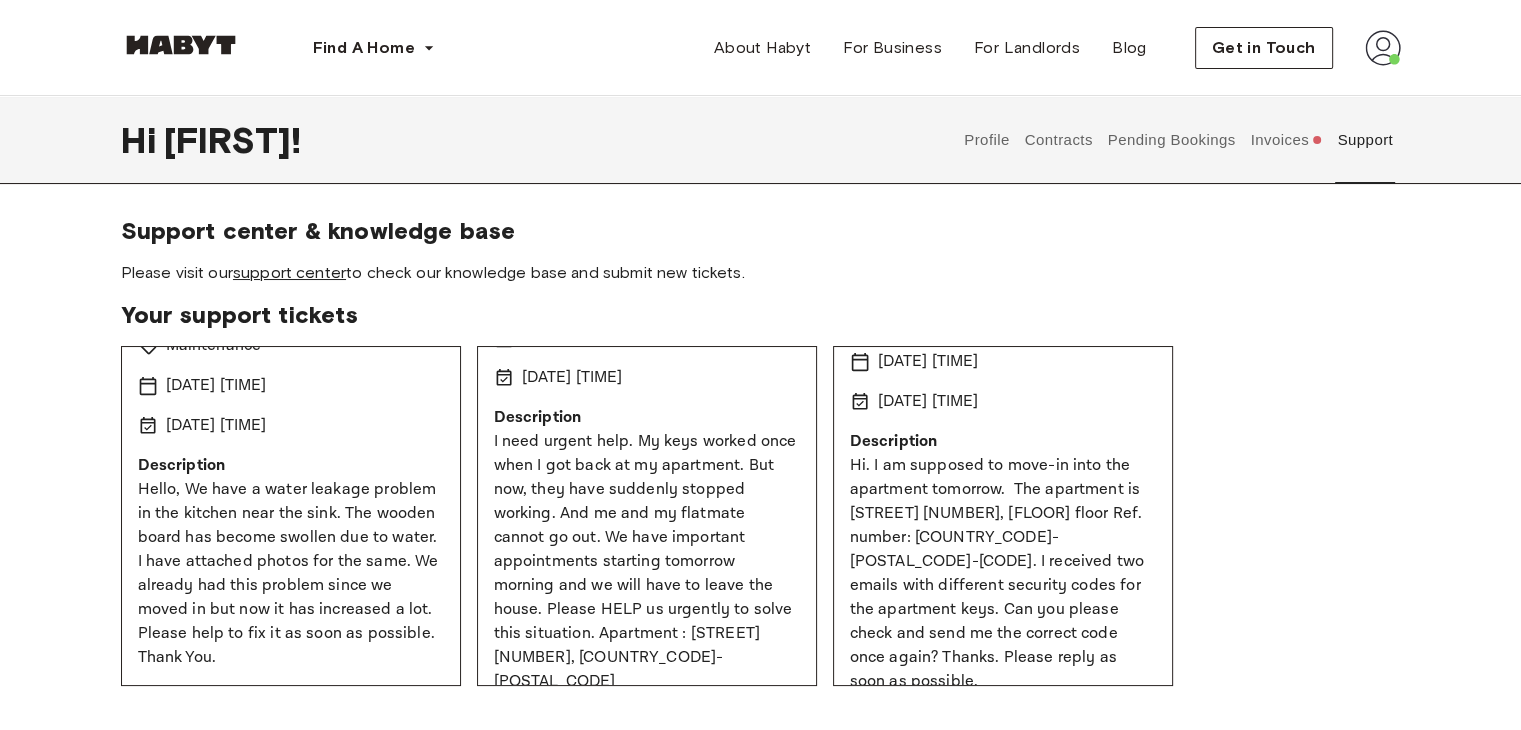 click on "support center" at bounding box center [289, 272] 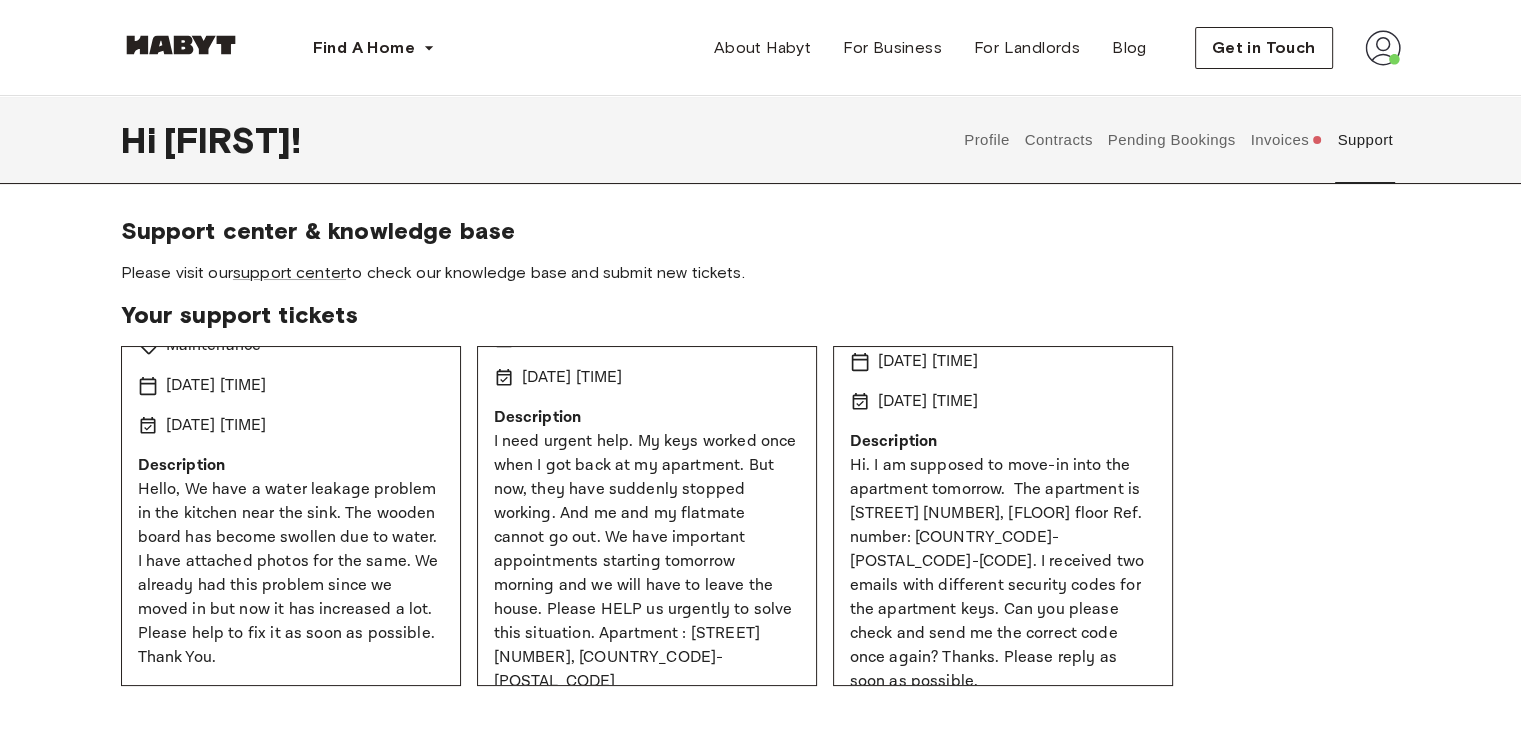 click on "Invoices" at bounding box center [1286, 140] 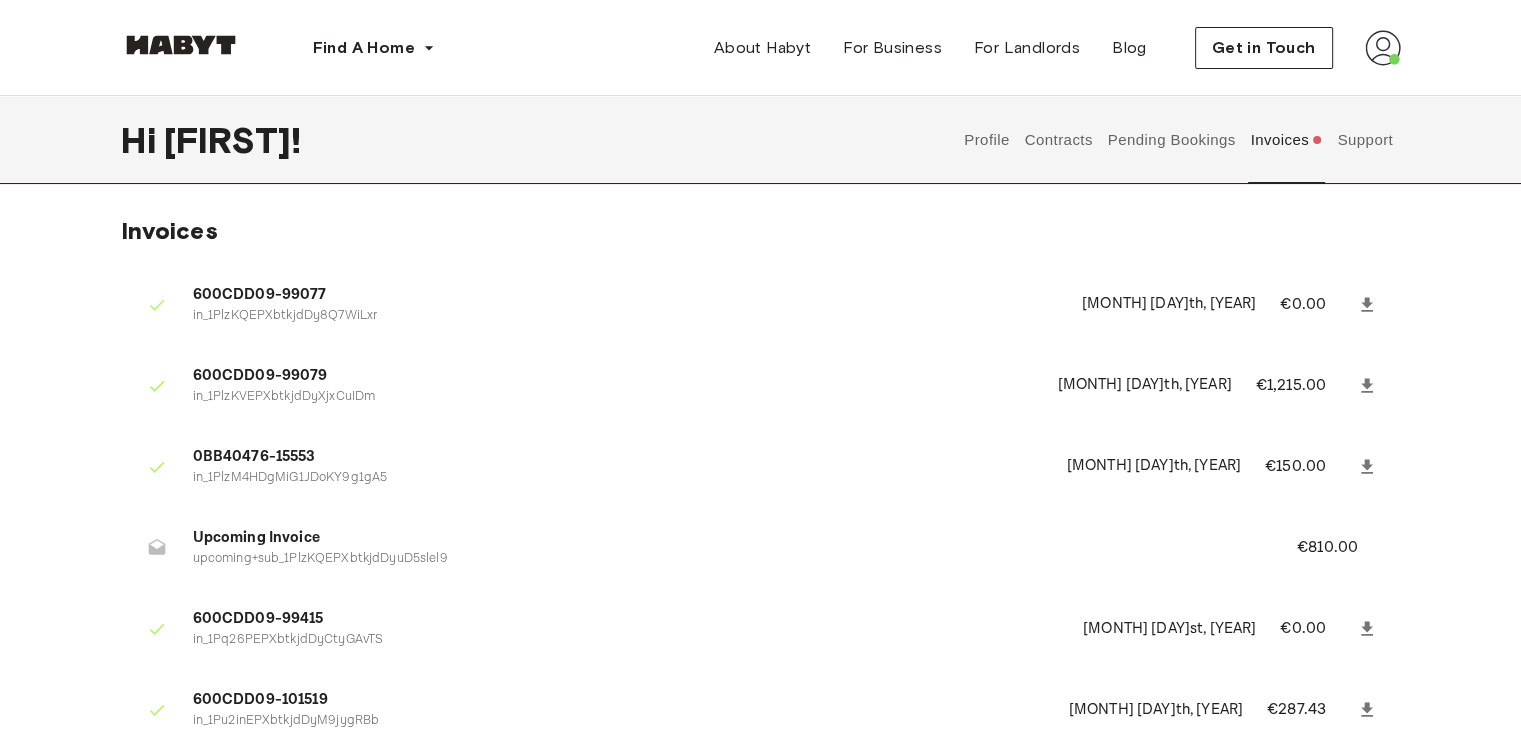 click on "Profile" at bounding box center [987, 140] 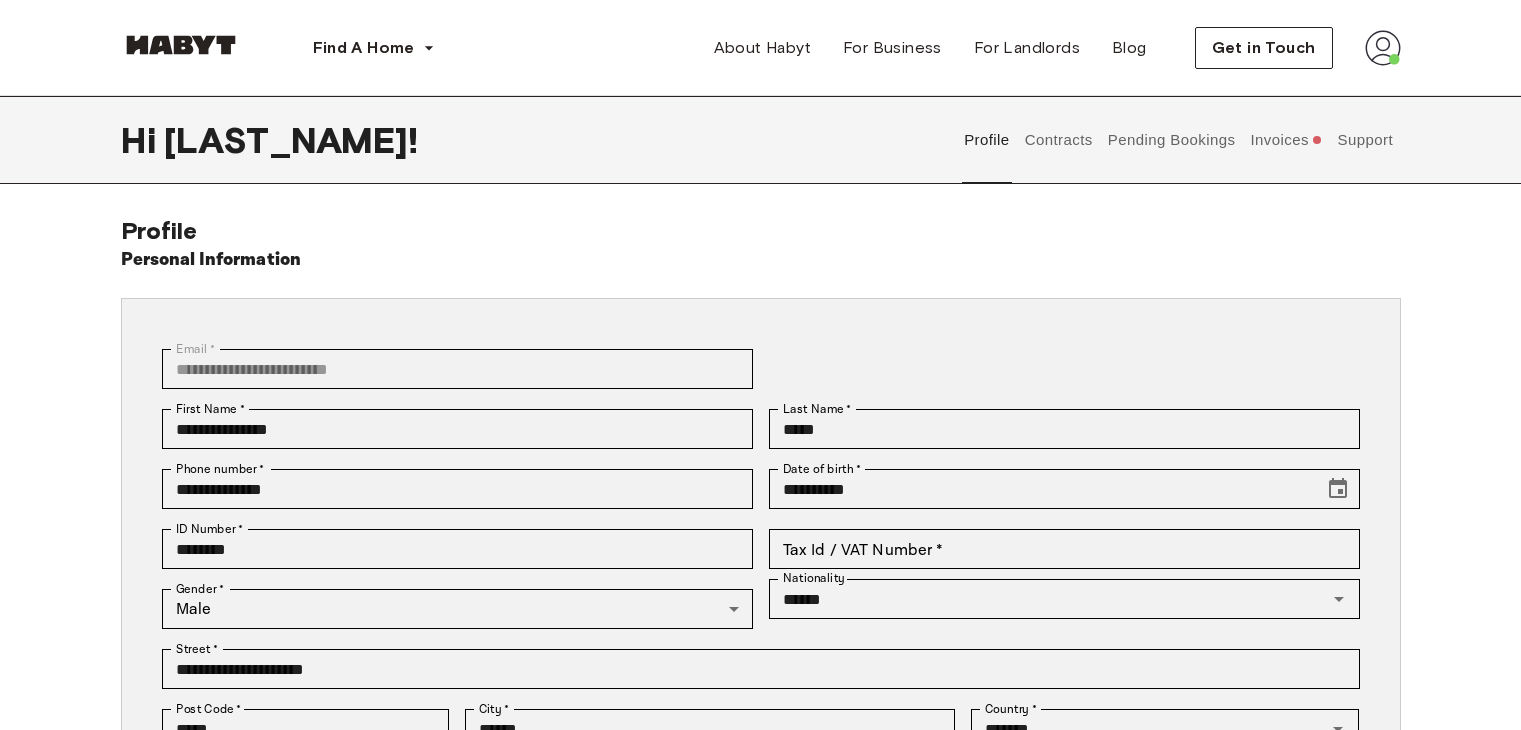 scroll, scrollTop: 0, scrollLeft: 0, axis: both 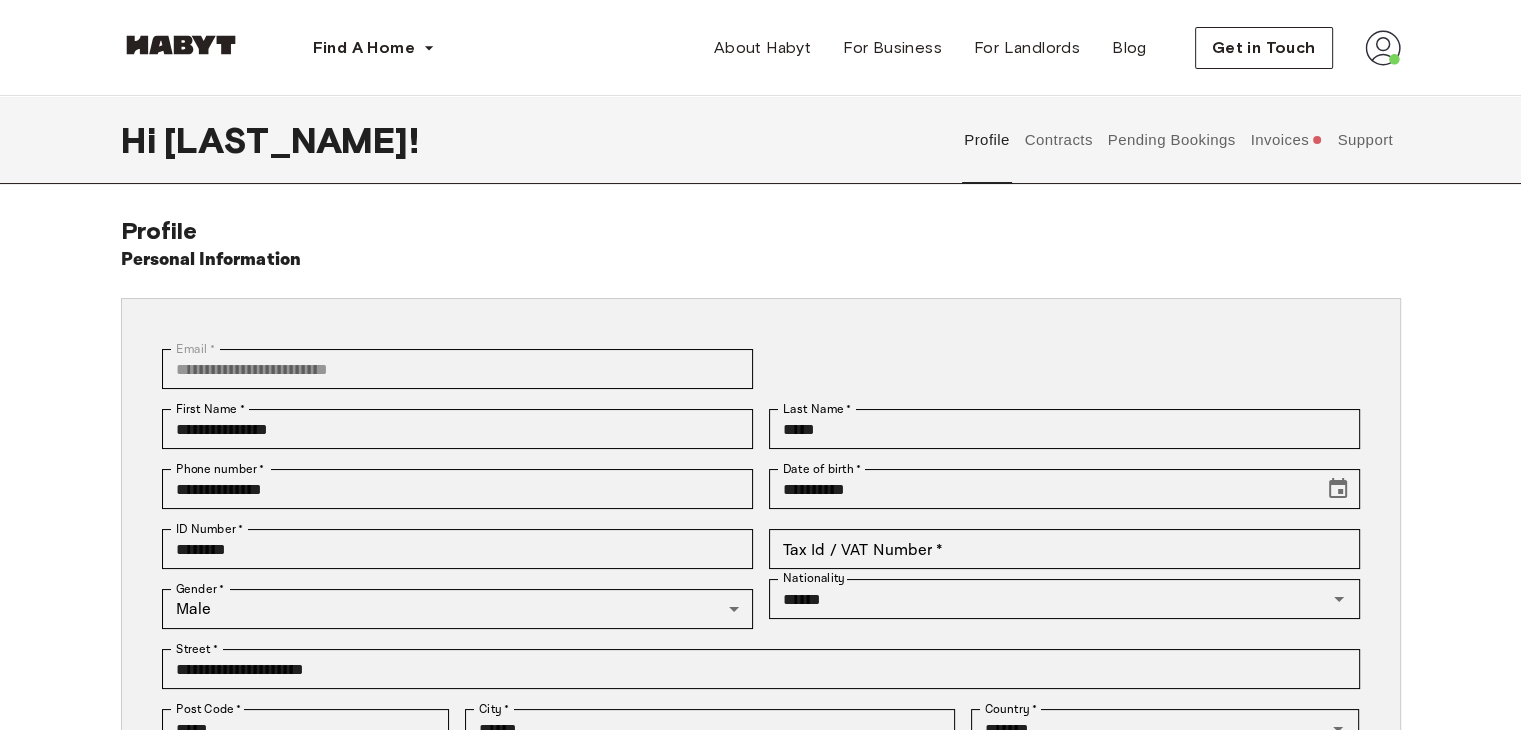 click on "Profile" at bounding box center [987, 140] 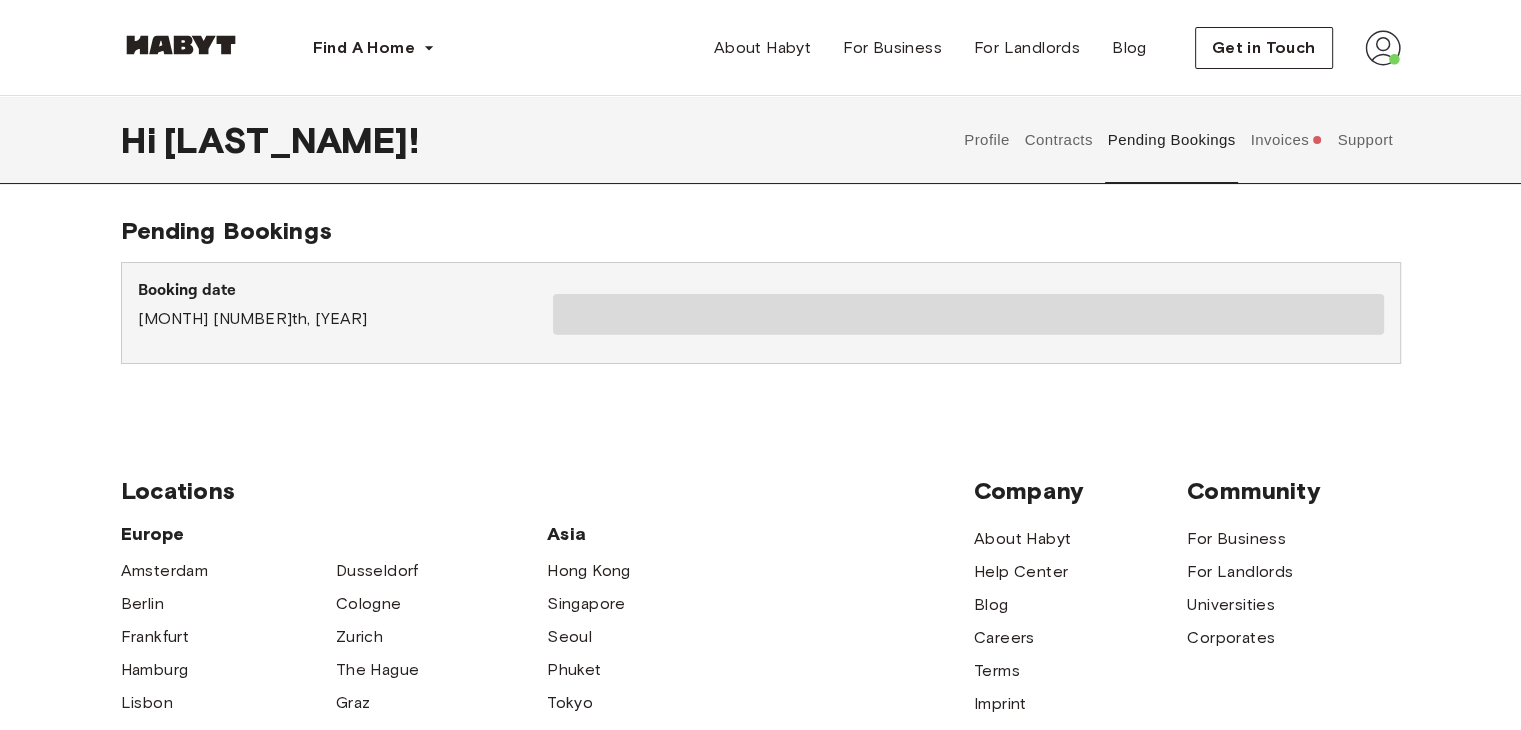 click on "Contracts" at bounding box center (1058, 140) 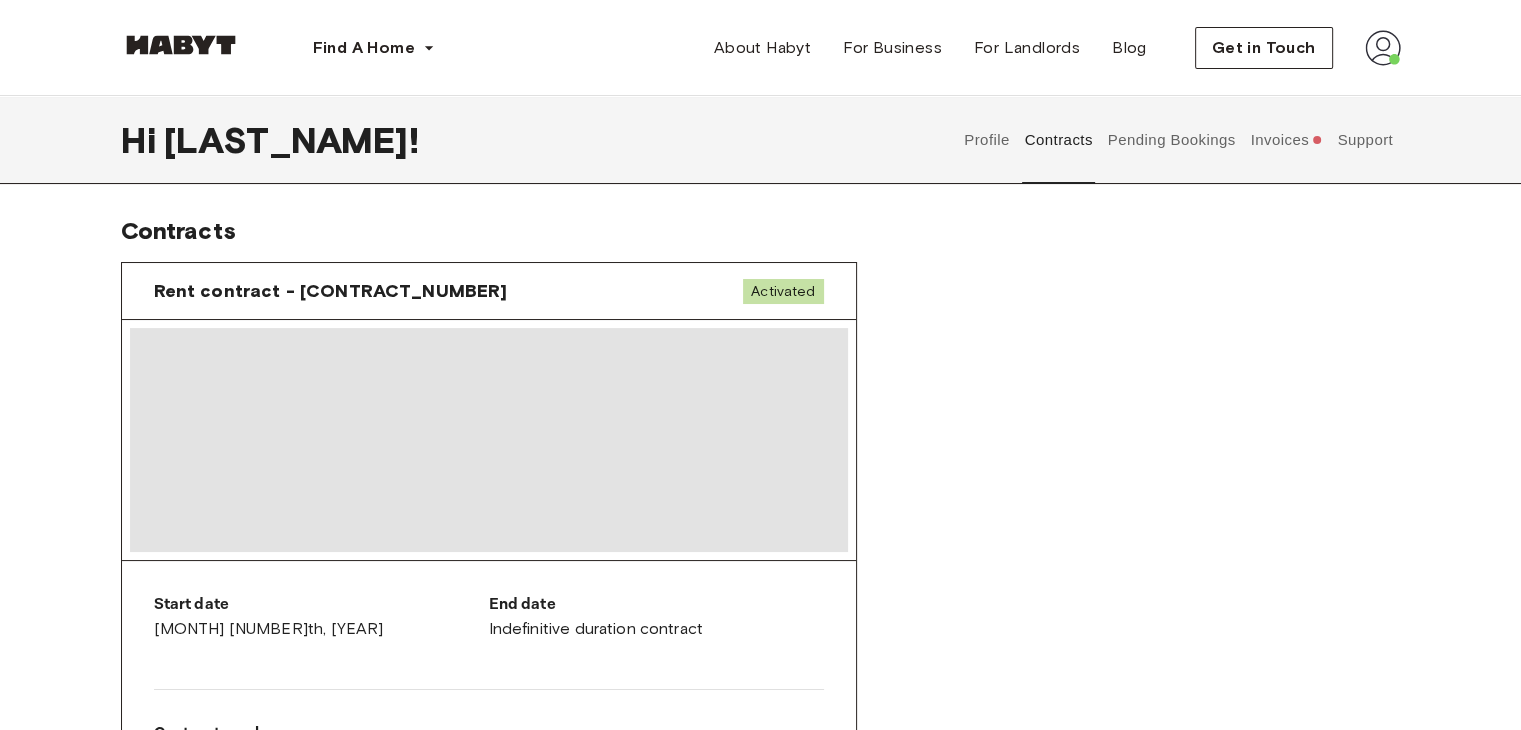 click on "Invoices" at bounding box center (1286, 140) 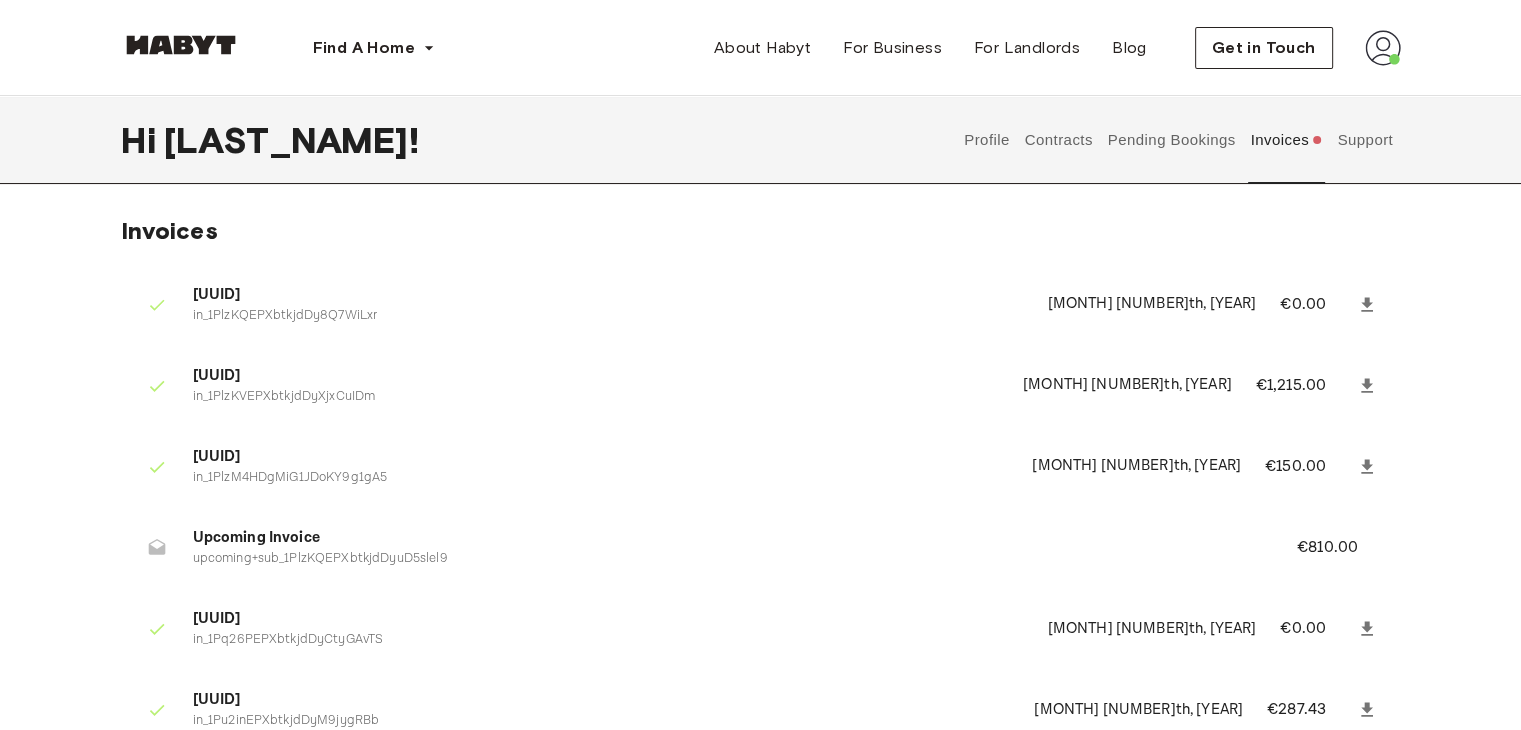 click on "Support" at bounding box center (1365, 140) 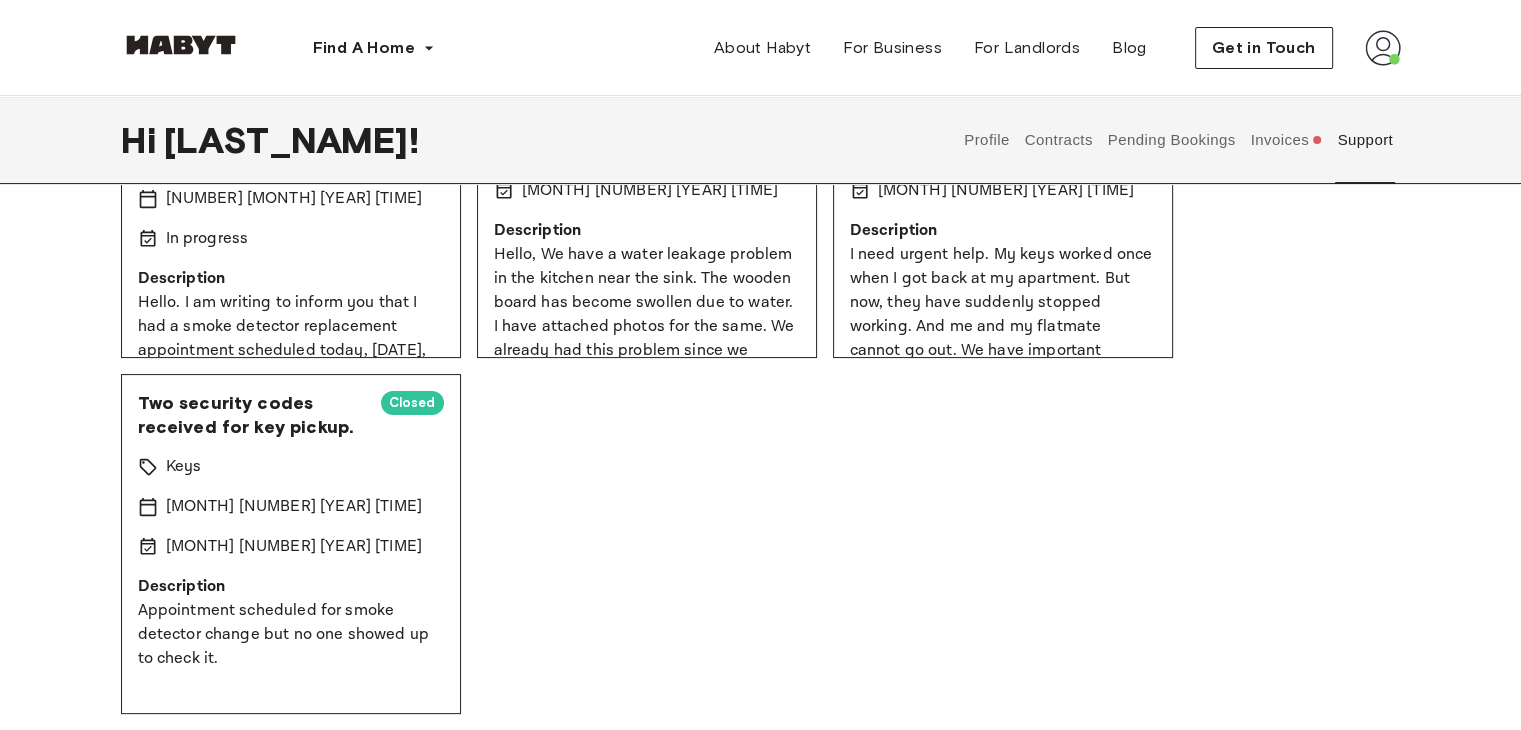 scroll, scrollTop: 100, scrollLeft: 0, axis: vertical 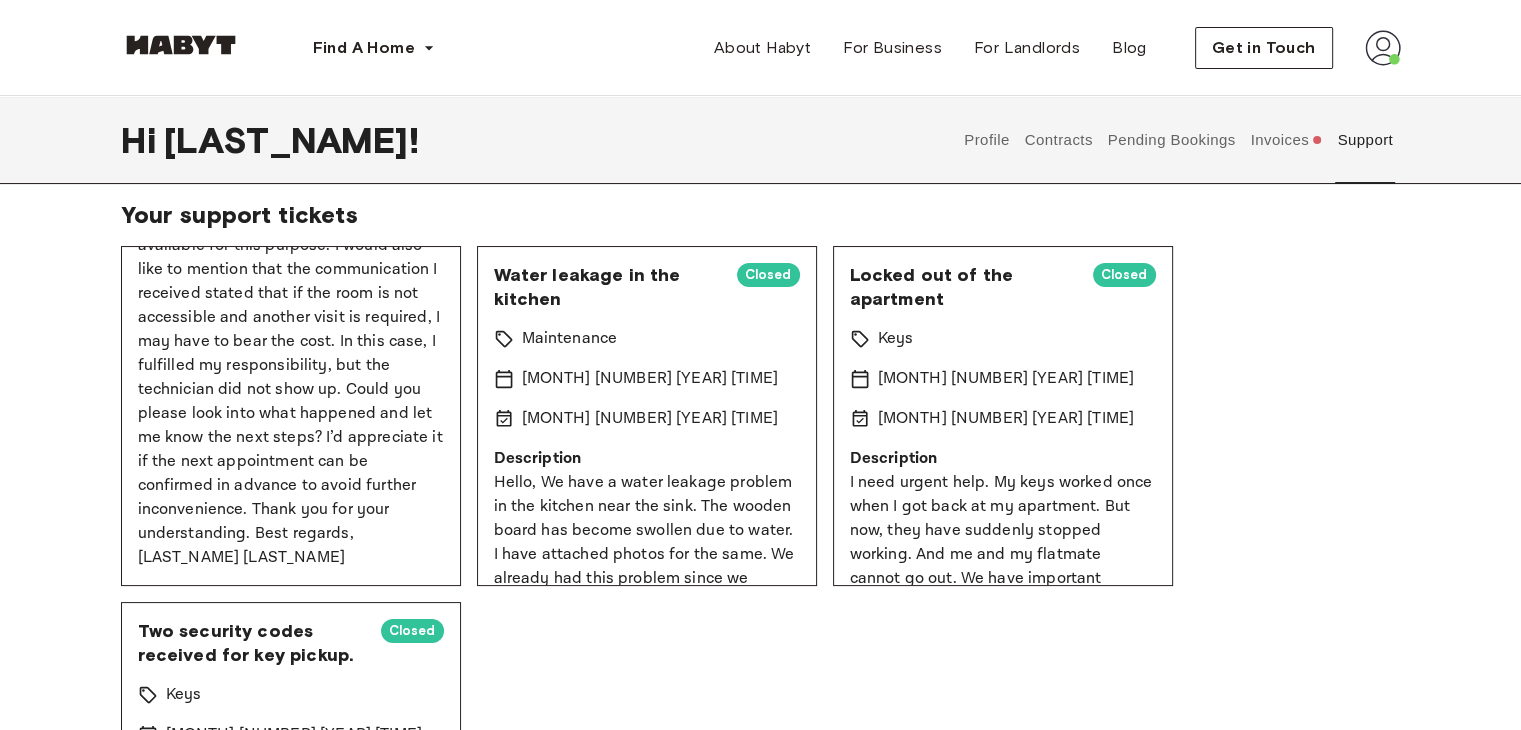 click on "Hello.
I am writing to inform you that I had a smoke detector replacement appointment scheduled today, [DATE], between 8:00 AM and 12:00 PM. So, I stayed at home during this time. However, no technician showed up during the given time slot. So, now I have to leave for office.
As instructed, I kept the room accessible and made sure I was available for this purpose. I would also like to mention that the communication I received stated that if the room is not accessible and another visit is required, I may have to bear the cost. In this case, I fulfilled my responsibility, but the technician did not show up.
Could you please look into what happened and let me know the next steps? I’d appreciate it if the next appointment can be confirmed in advance to avoid further inconvenience.
Thank you for your understanding.
Best regards,
[NAME] [LAST]" at bounding box center [291, 294] 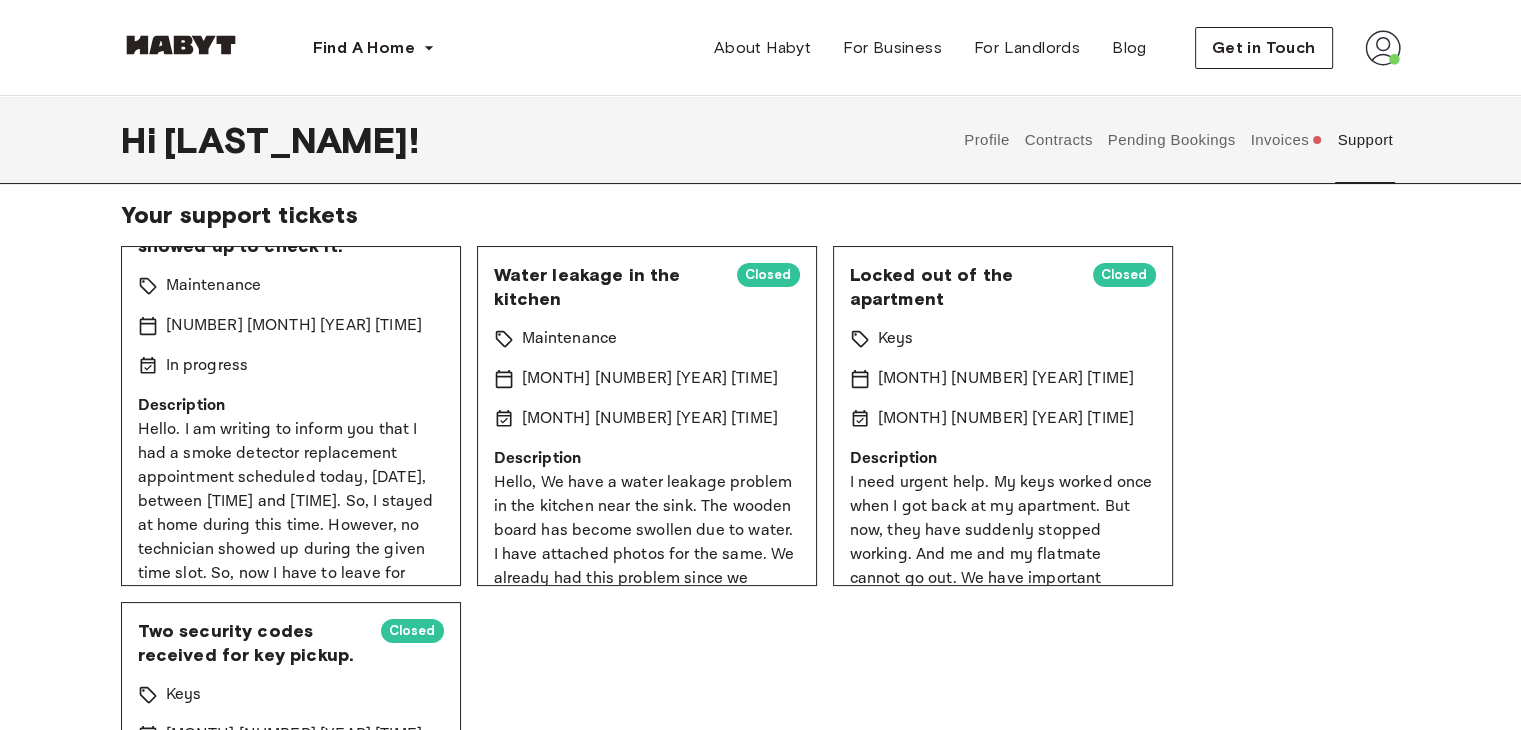 scroll, scrollTop: 0, scrollLeft: 0, axis: both 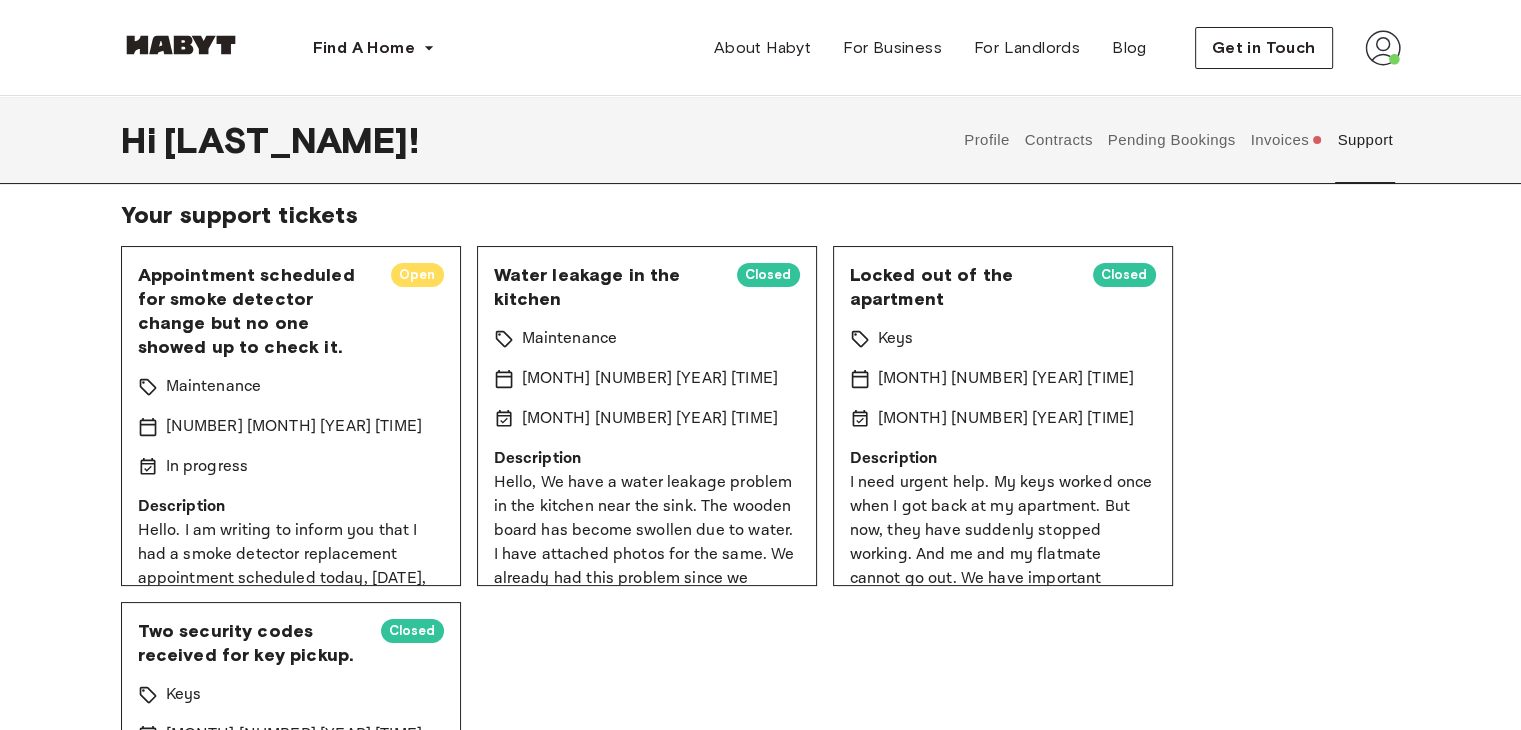 click on "Appointment scheduled for smoke detector change but no one showed up to check it." at bounding box center [256, 311] 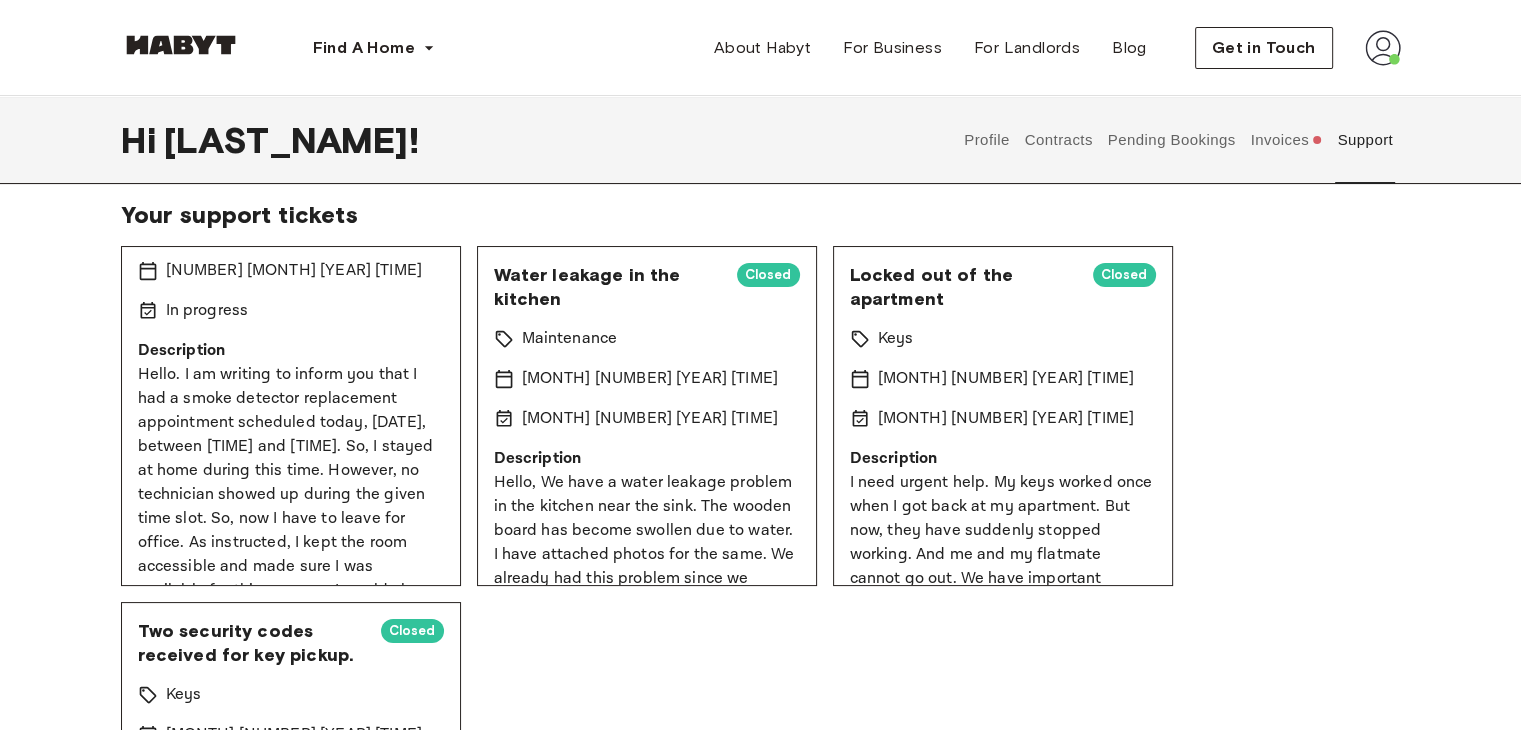 scroll, scrollTop: 0, scrollLeft: 0, axis: both 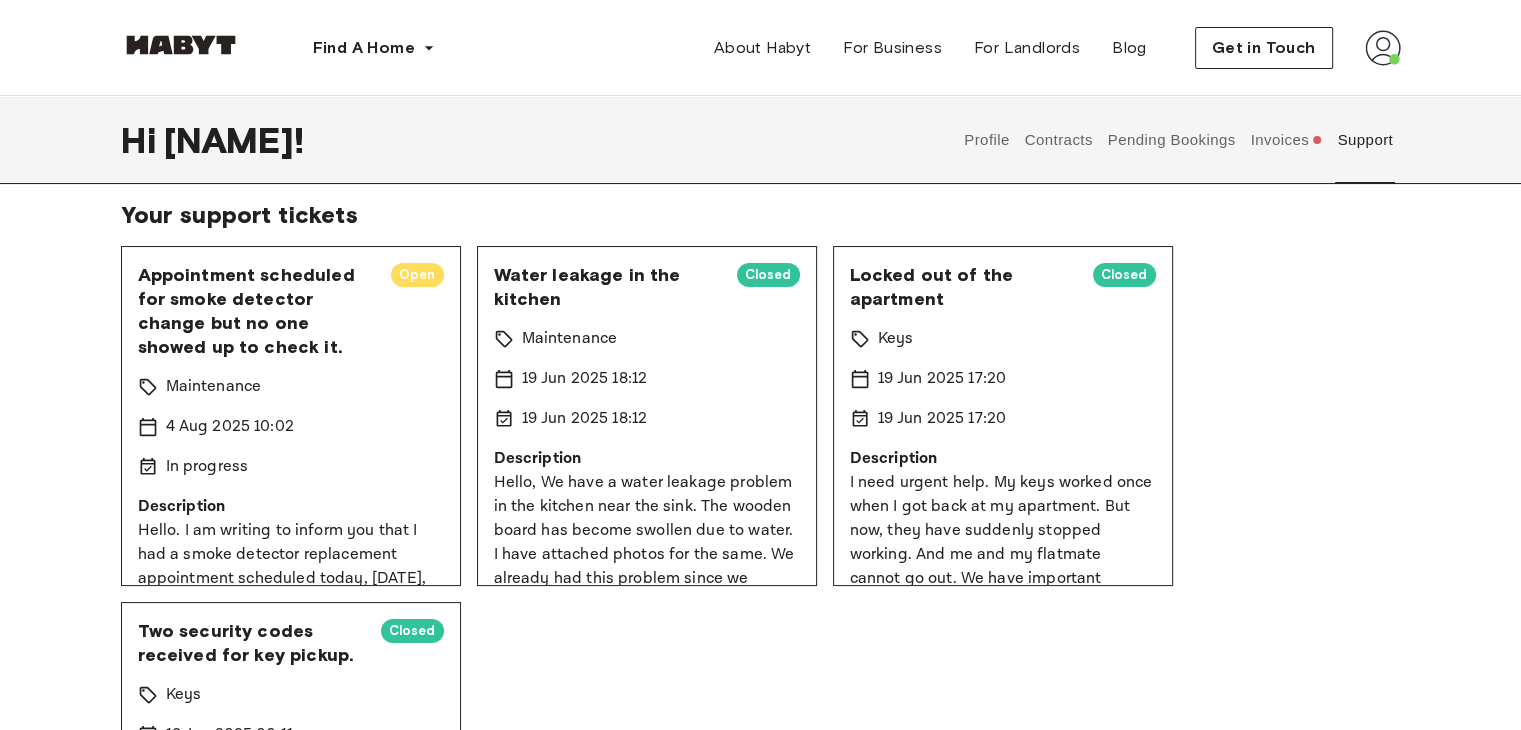 click on "Appointment scheduled for smoke detector change but no one showed up to check it. Open Maintenance [DATE] 10:02  In progress Description Hello.
I am writing to inform you that I had a smoke detector replacement appointment scheduled today, [DATE], between 8:00 AM and 12:00 PM. So, I stayed at home during this time. However, no technician showed up during the given time slot. So, now I have to leave for office.
As instructed, I kept the room accessible and made sure I was available for this purpose. I would also like to mention that the communication I received stated that if the room is not accessible and another visit is required, I may have to bear the cost. In this case, I fulfilled my responsibility, but the technician did not show up.
Could you please look into what happened and let me know the next steps? I’d appreciate it if the next appointment can be confirmed in advance to avoid further inconvenience.
Thank you for your understanding.
Best regards,
[NAME] [LAST]" at bounding box center (291, 416) 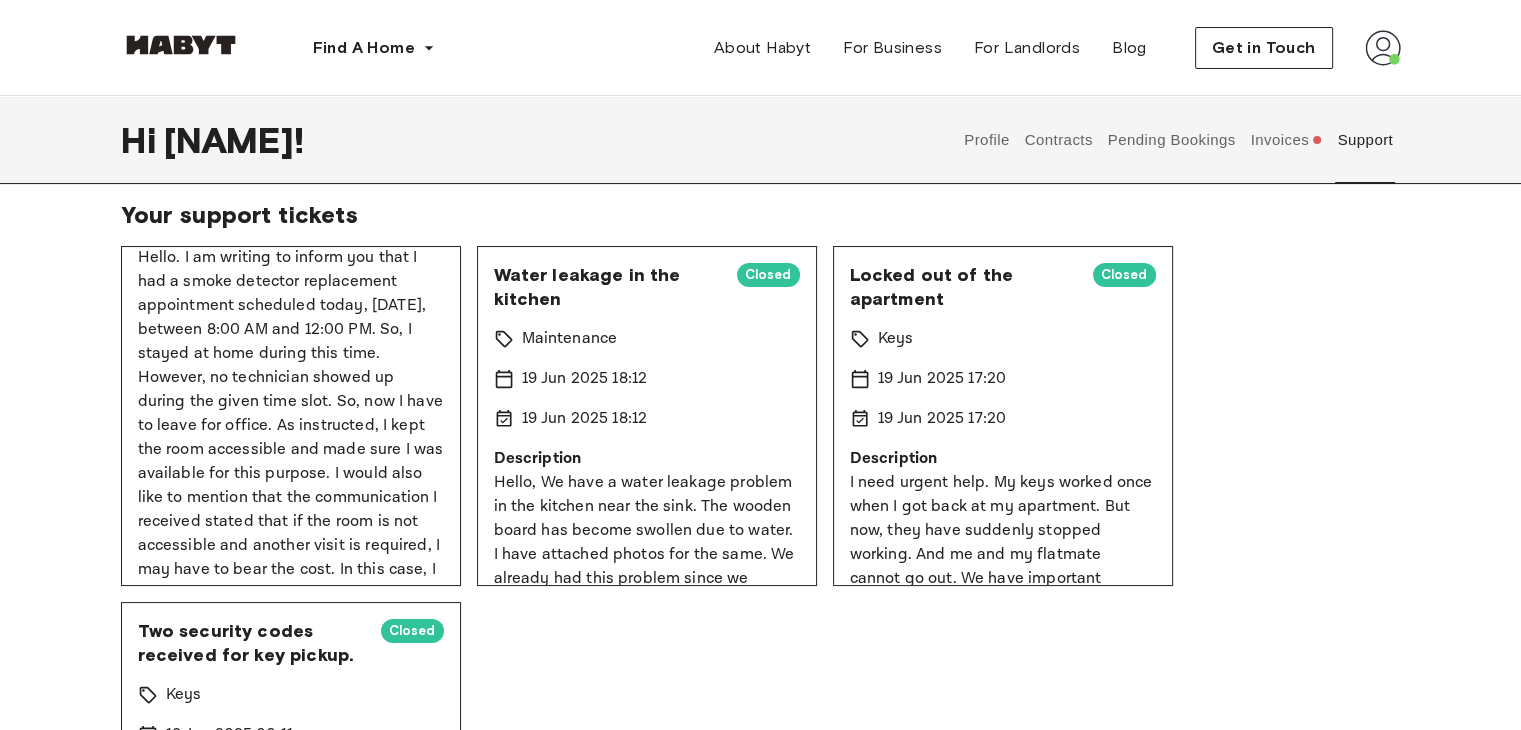 scroll, scrollTop: 501, scrollLeft: 0, axis: vertical 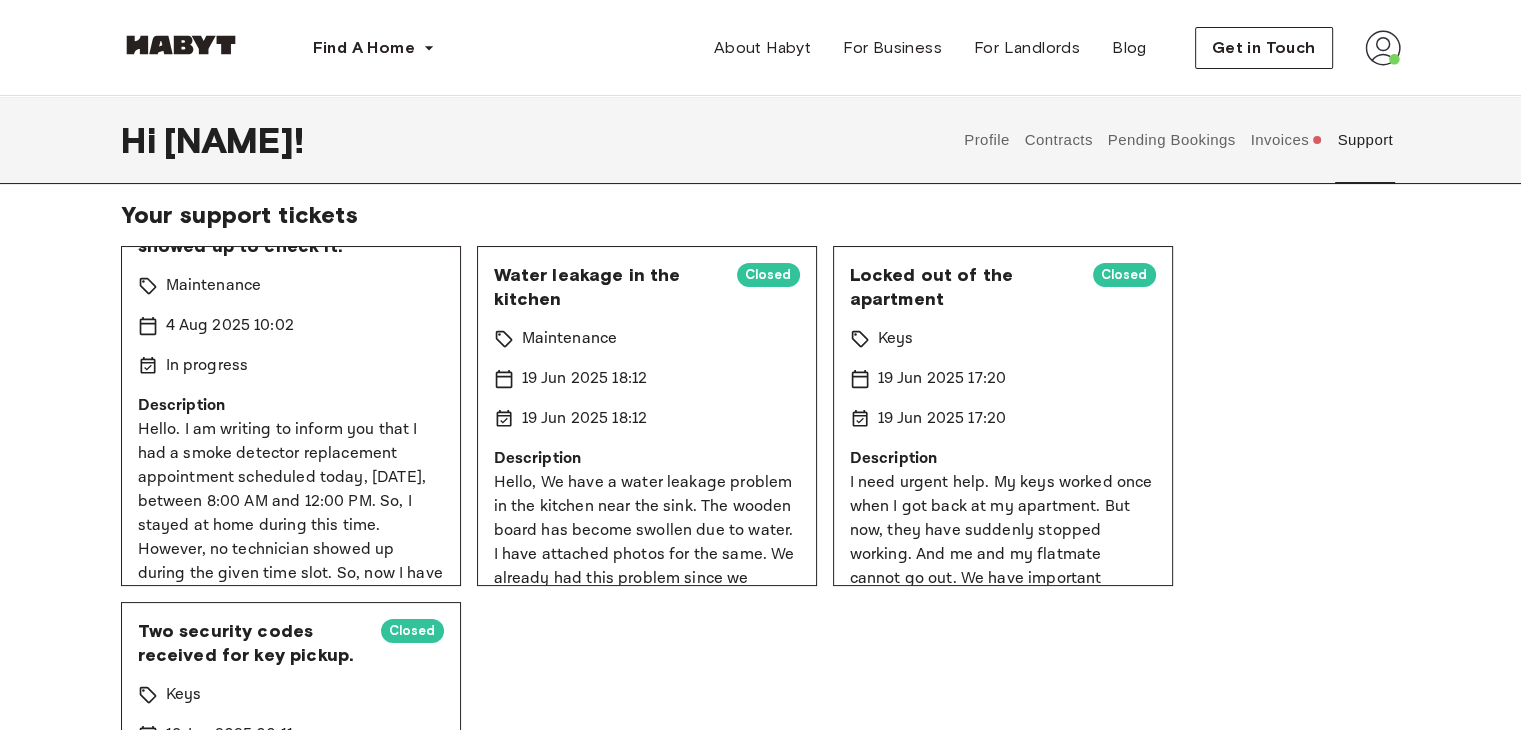 drag, startPoint x: 360, startPoint y: 562, endPoint x: 130, endPoint y: 419, distance: 270.8302 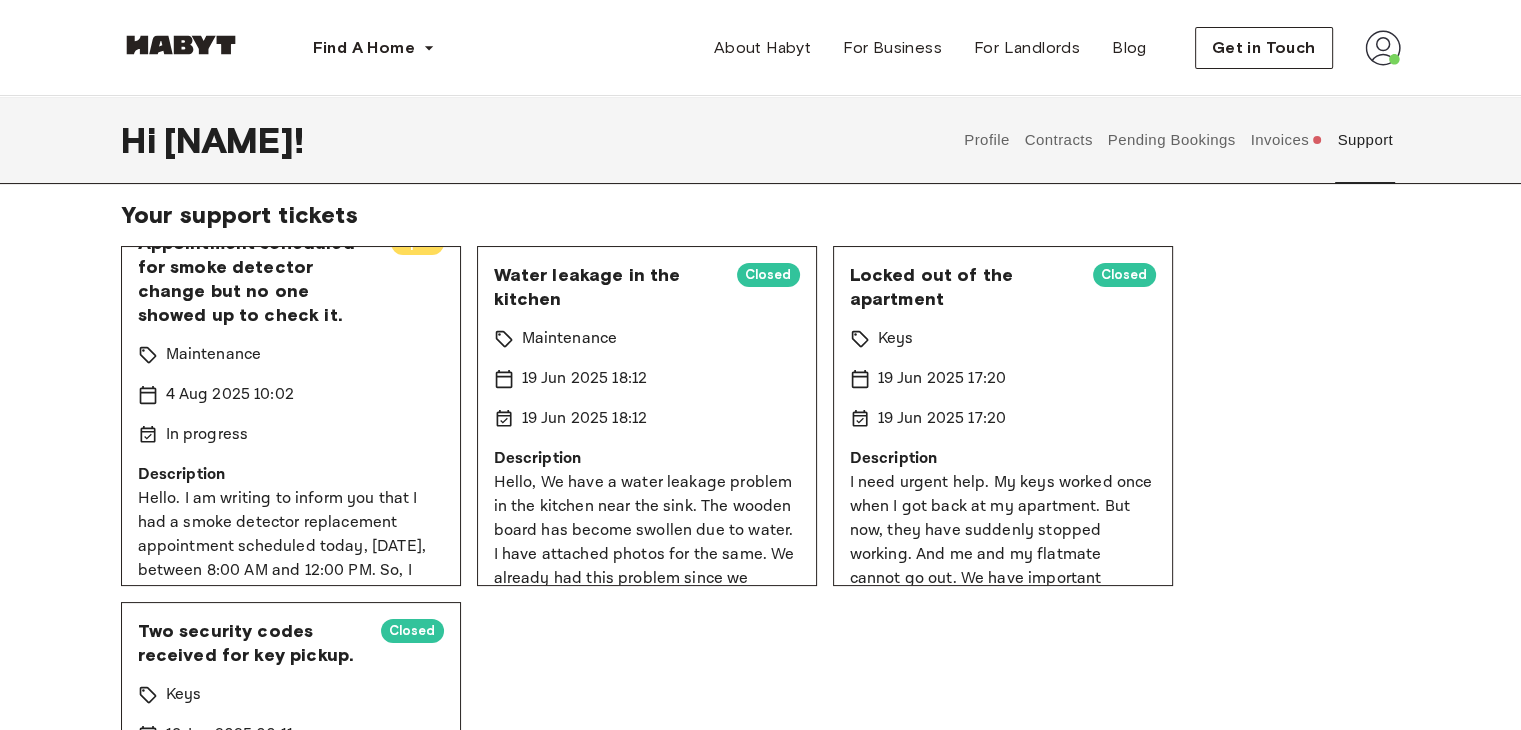 scroll, scrollTop: 0, scrollLeft: 0, axis: both 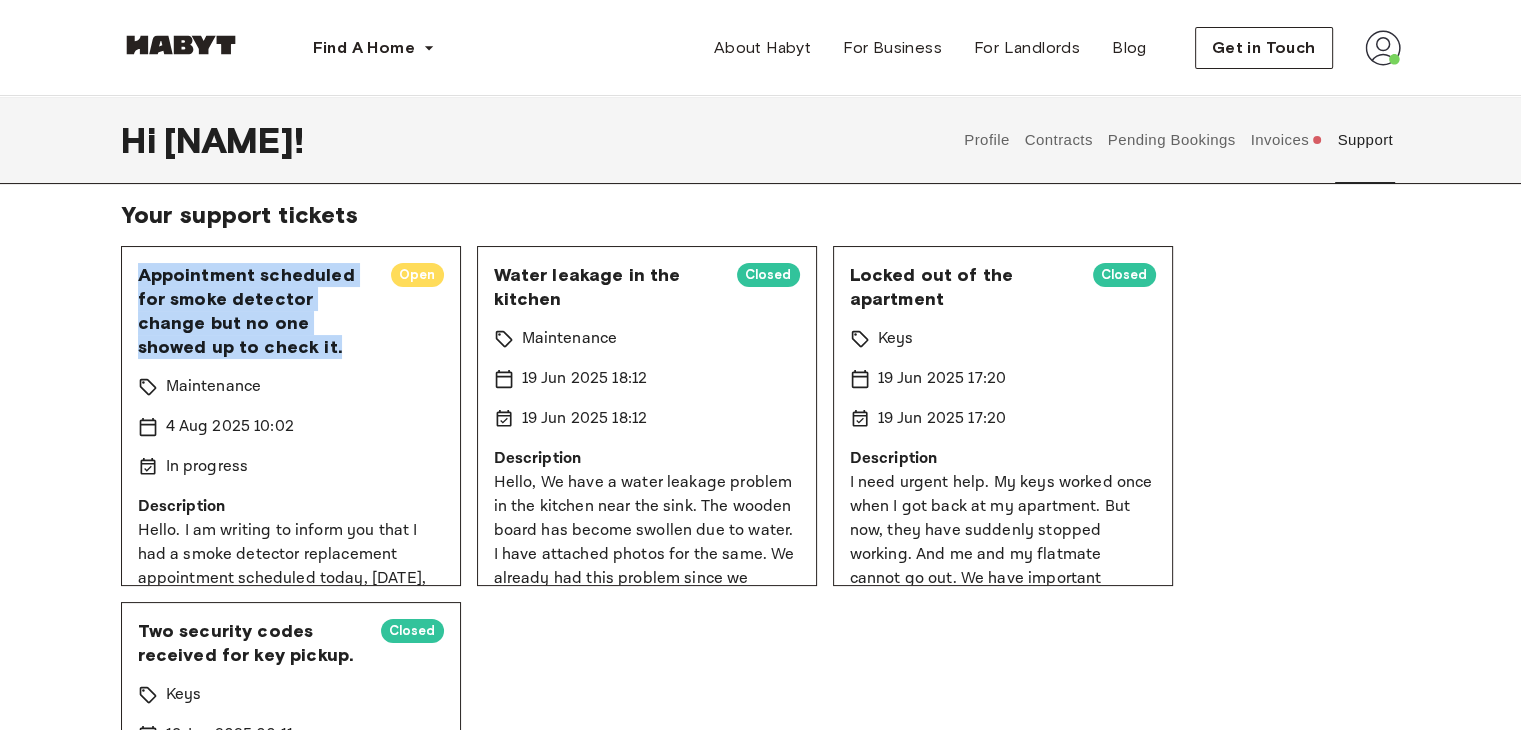 drag, startPoint x: 340, startPoint y: 348, endPoint x: 120, endPoint y: 265, distance: 235.13612 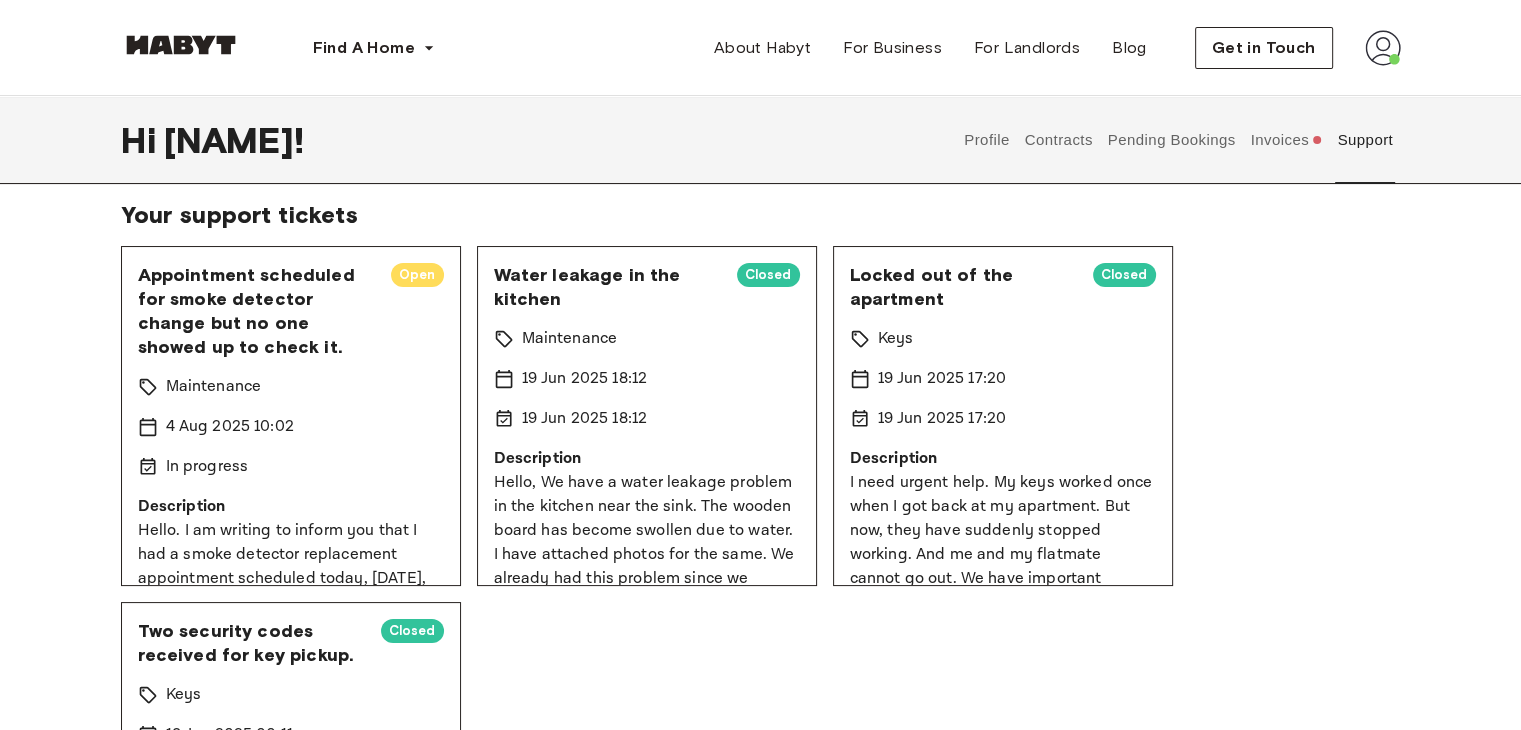 click on "Get in Touch" at bounding box center [1298, 48] 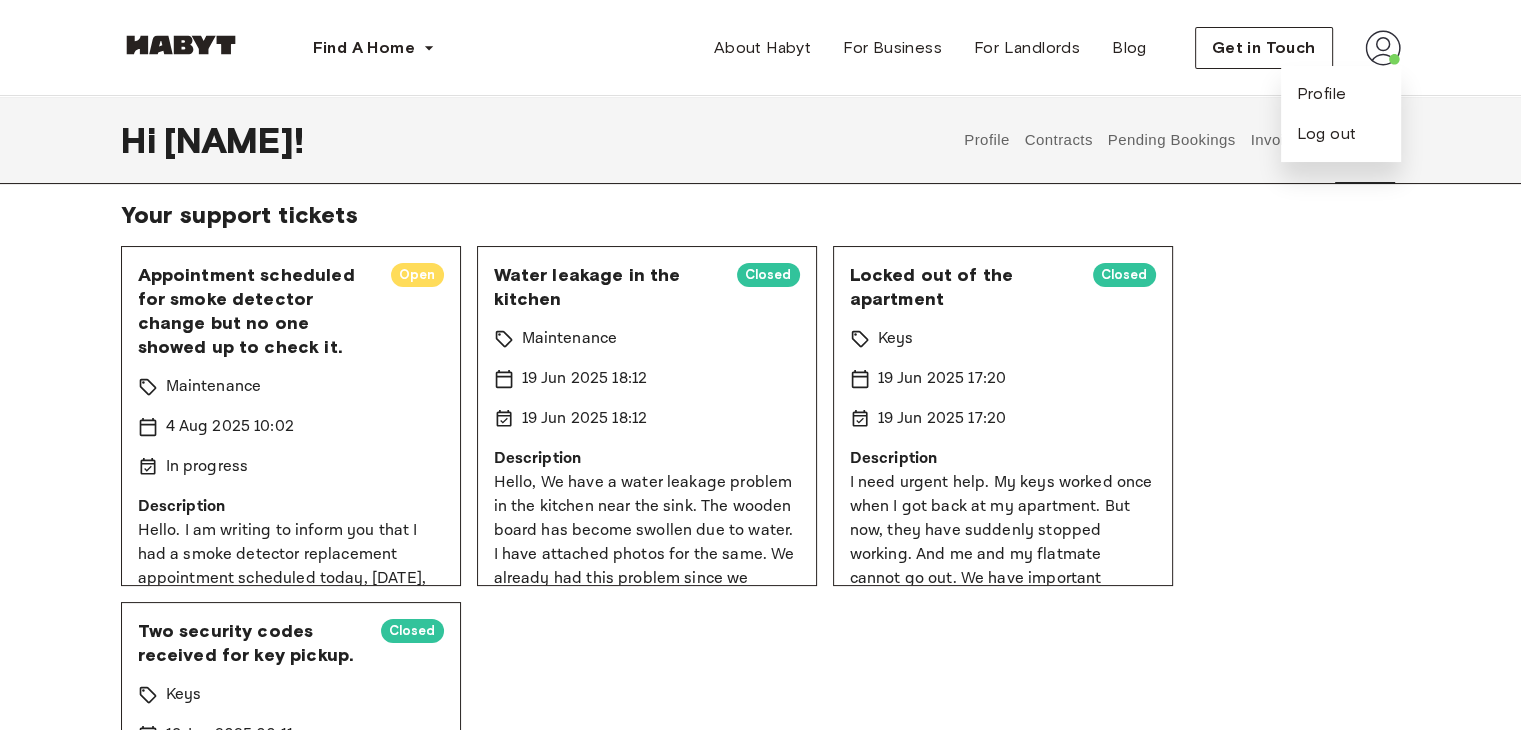 click on "Appointment scheduled for smoke detector change but no one showed up to check it. Open Maintenance [DATE] 10:02  In progress Description Hello.
I am writing to inform you that I had a smoke detector replacement appointment scheduled today, [DATE], between 8:00 AM and 12:00 PM. So, I stayed at home during this time. However, no technician showed up during the given time slot. So, now I have to leave for office.
As instructed, I kept the room accessible and made sure I was available for this purpose. I would also like to mention that the communication I received stated that if the room is not accessible and another visit is required, I may have to bear the cost. In this case, I fulfilled my responsibility, but the technician did not show up.
Could you please look into what happened and let me know the next steps? I’d appreciate it if the next appointment can be confirmed in advance to avoid further inconvenience.
Thank you for your understanding.
Best regards,
[NAME] [LAST] Closed Maintenance" at bounding box center [761, 594] 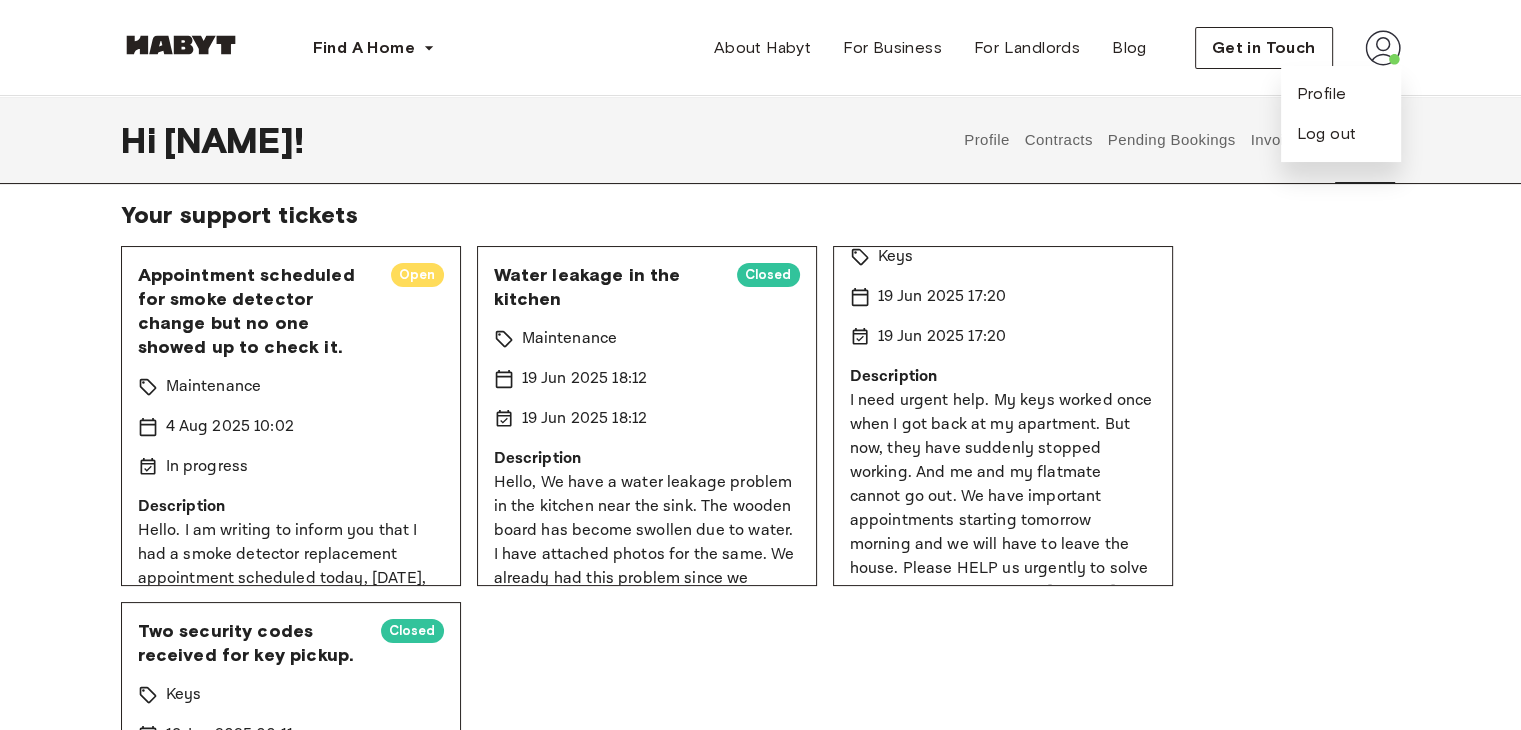 scroll, scrollTop: 141, scrollLeft: 0, axis: vertical 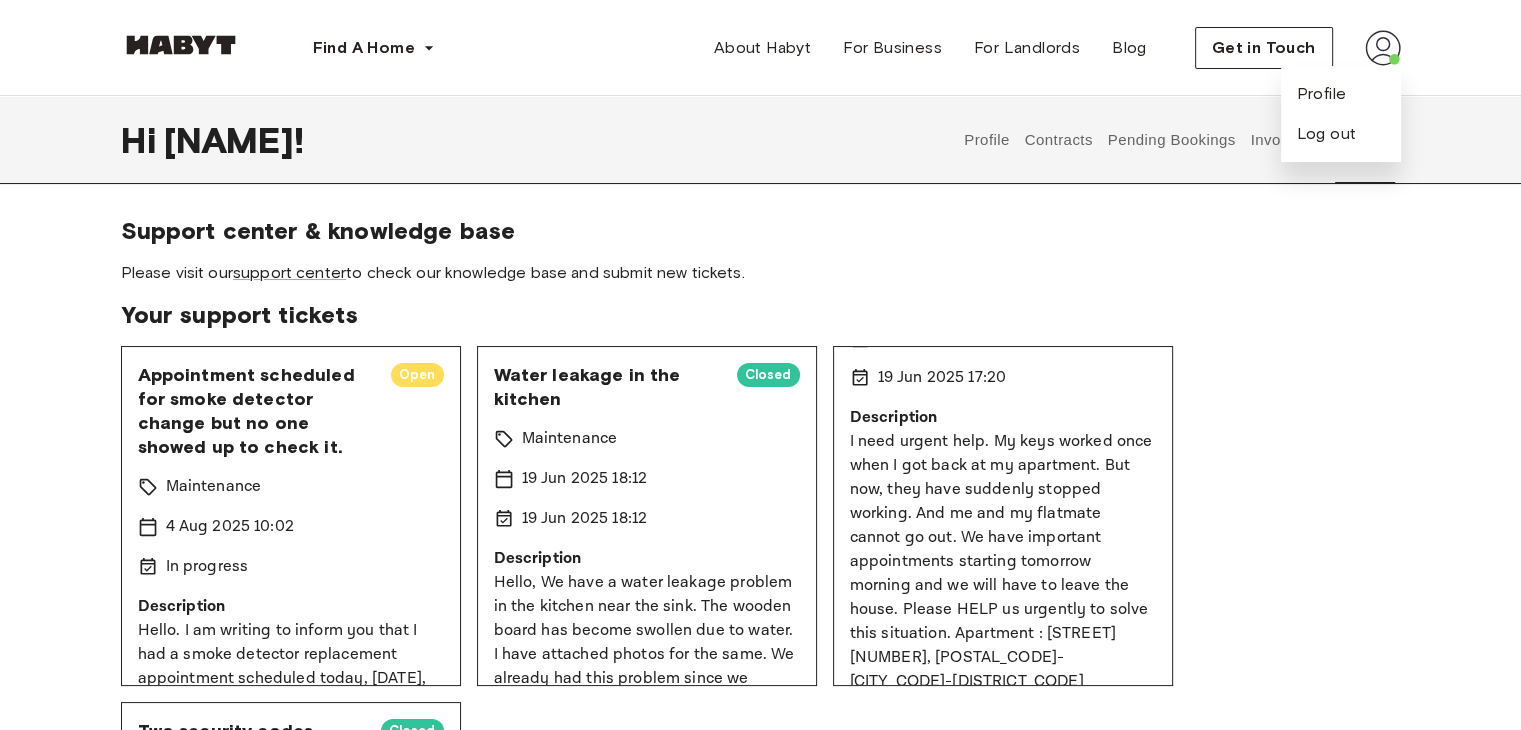 click on "Appointment scheduled for smoke detector change but no one showed up to check it. Open Maintenance [DATE] 10:02  In progress Description Hello.
I am writing to inform you that I had a smoke detector replacement appointment scheduled today, [DATE], between 8:00 AM and 12:00 PM. So, I stayed at home during this time. However, no technician showed up during the given time slot. So, now I have to leave for office.
As instructed, I kept the room accessible and made sure I was available for this purpose. I would also like to mention that the communication I received stated that if the room is not accessible and another visit is required, I may have to bear the cost. In this case, I fulfilled my responsibility, but the technician did not show up.
Could you please look into what happened and let me know the next steps? I’d appreciate it if the next appointment can be confirmed in advance to avoid further inconvenience.
Thank you for your understanding.
Best regards,
[NAME] [LAST] Closed Maintenance" at bounding box center (761, 694) 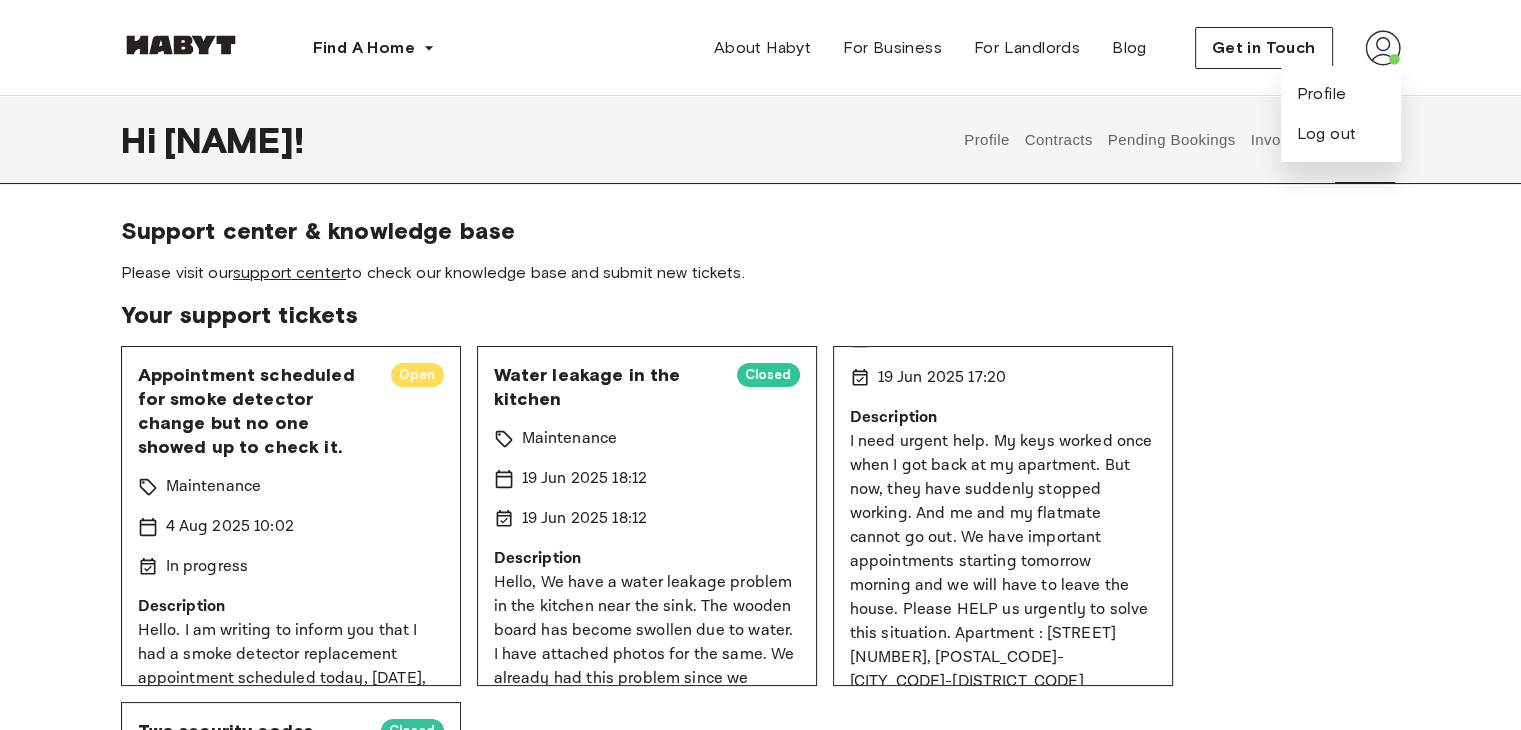 click on "support center" at bounding box center (289, 272) 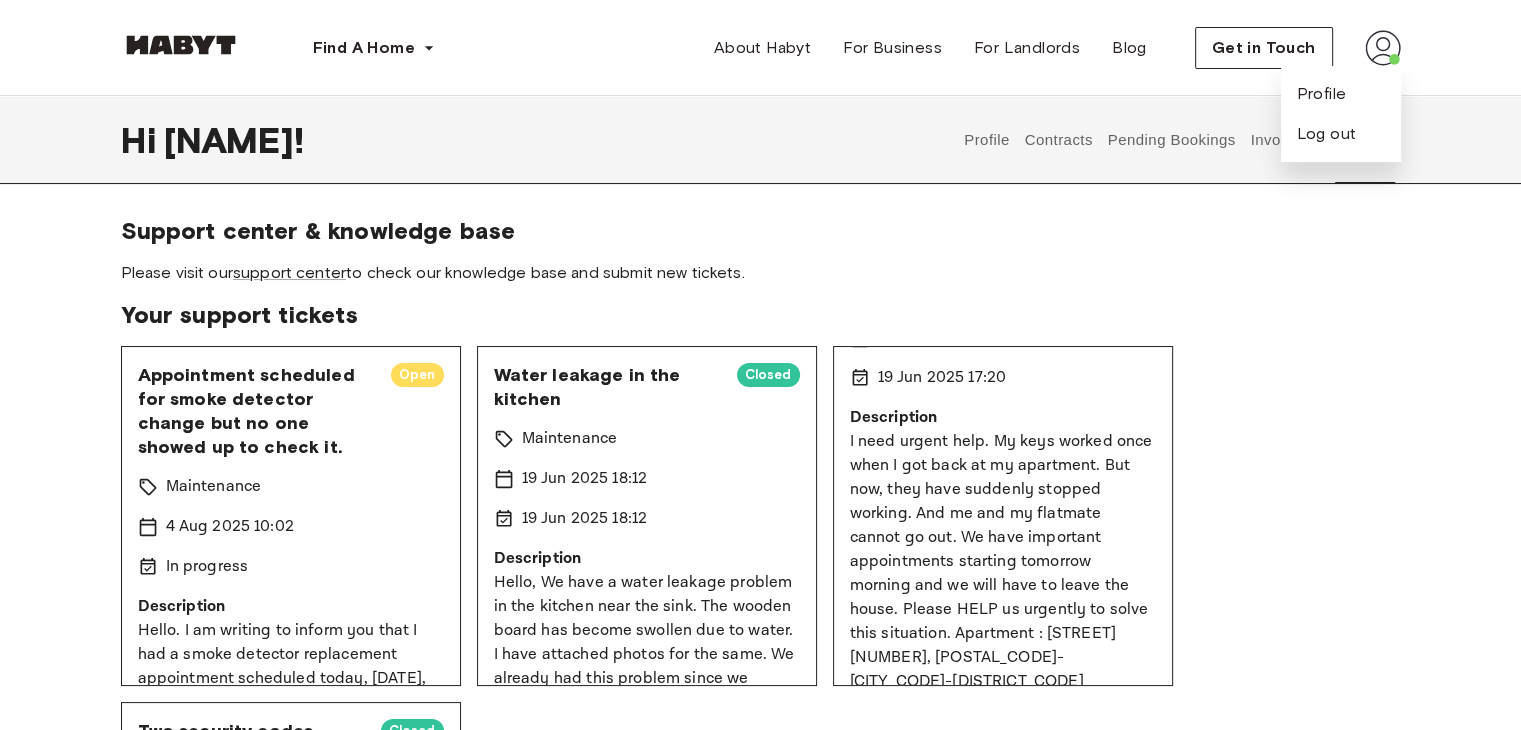 scroll, scrollTop: 200, scrollLeft: 0, axis: vertical 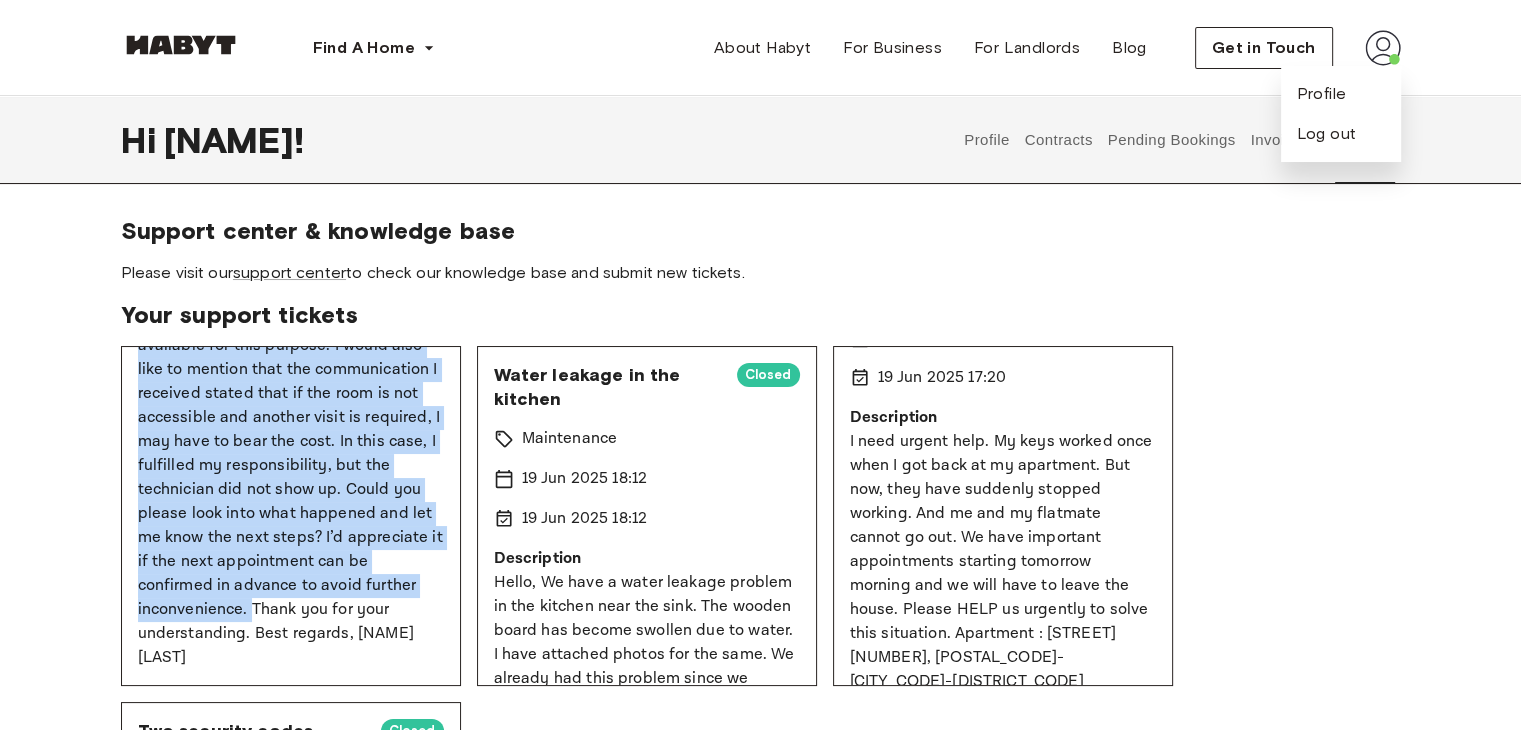 drag, startPoint x: 136, startPoint y: 425, endPoint x: 355, endPoint y: 665, distance: 324.90152 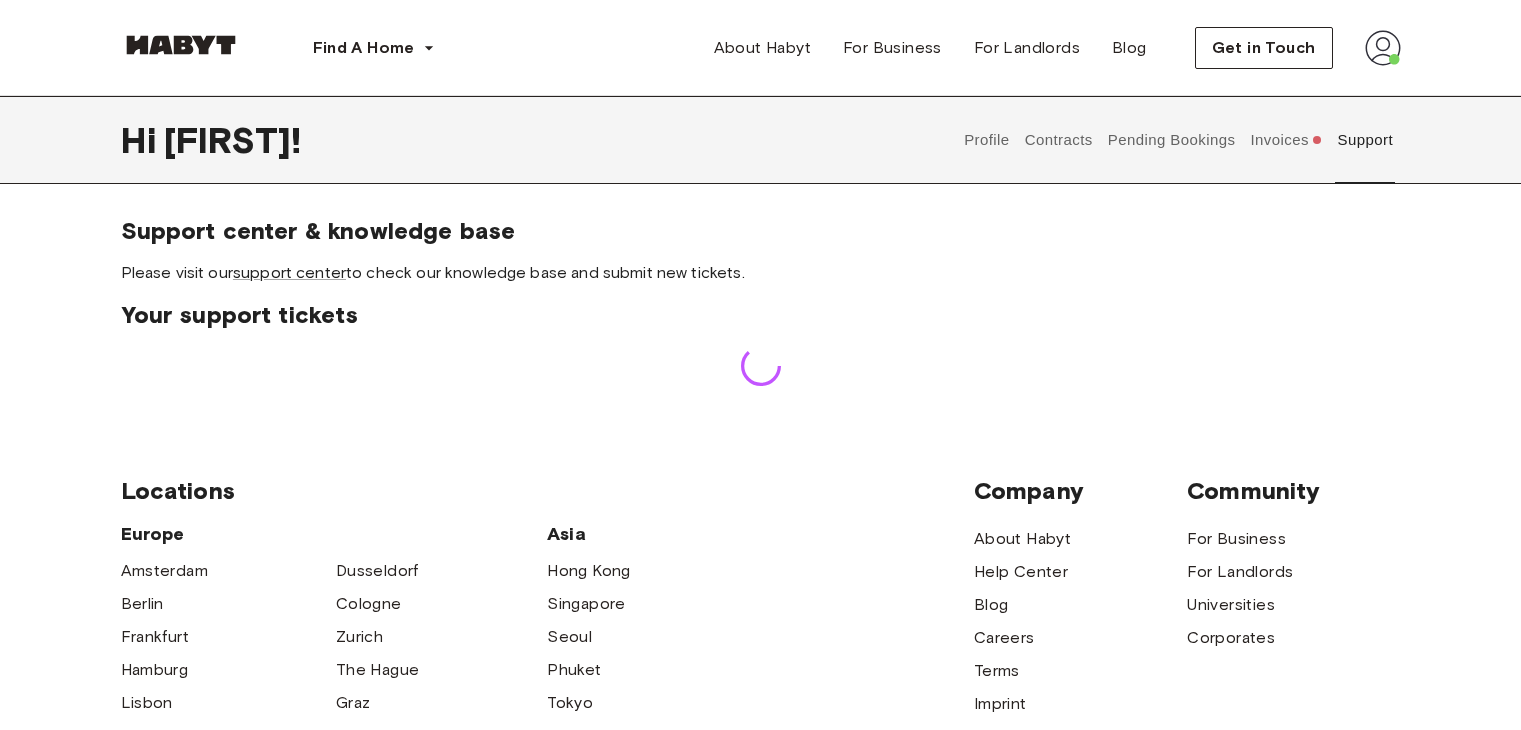 scroll, scrollTop: 0, scrollLeft: 0, axis: both 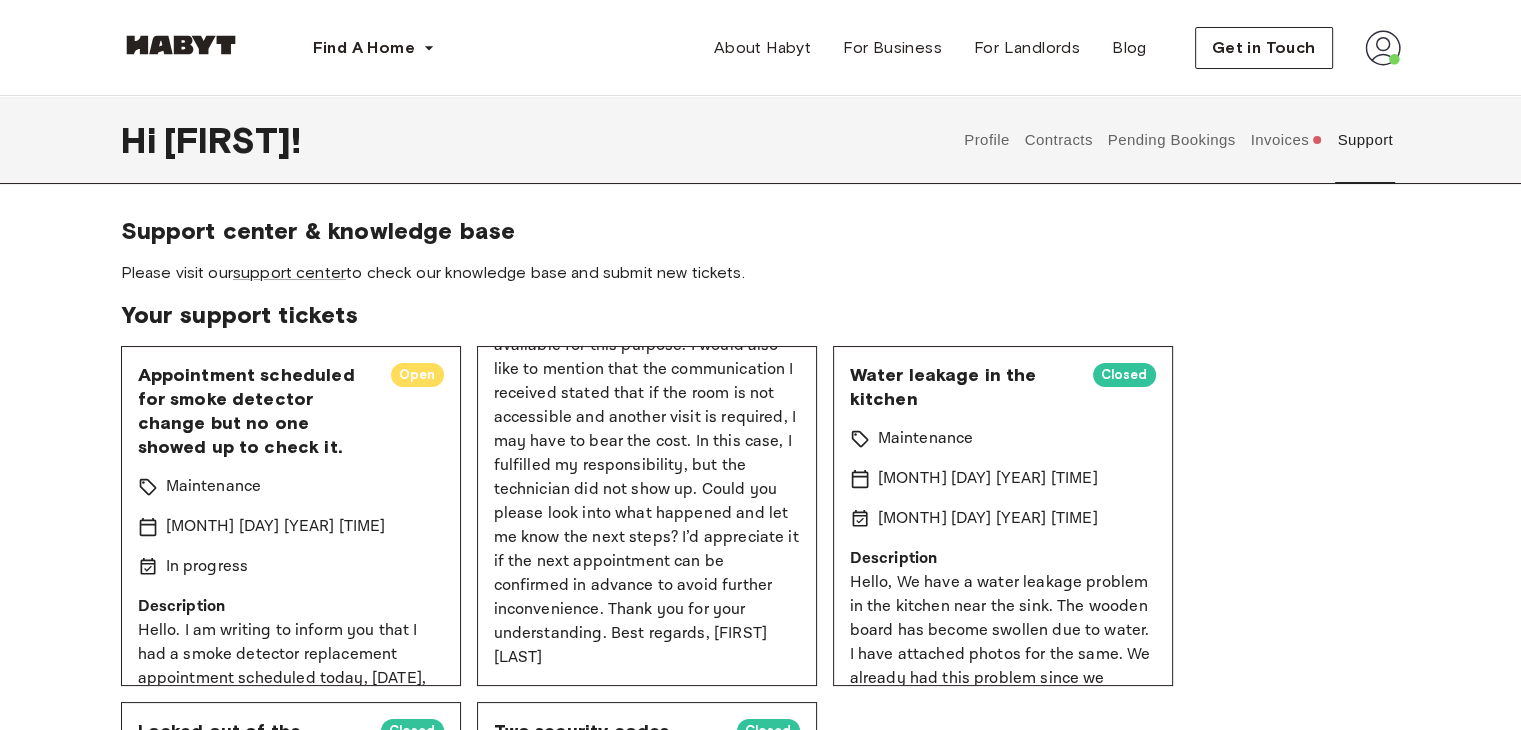 click on "Support center & knowledge base Please visit our  support center  to check our knowledge base and submit new tickets. Your support tickets Appointment scheduled for smoke detector change but no one showed up to check it. Open Maintenance 4 Aug 2025 10:06  In progress Description Appointment scheduled for smoke detector change but no one showed up to check it. Open Maintenance 4 Aug 2025 10:02  In progress Description Water leakage in the kitchen Closed Maintenance 19 Jun 2025 18:12  19 Jun 2025 18:12  Description Hello,     We have a water leakage problem in the kitchen near the sink. The wooden board has become swollen due to water. I have attached photos for the same.     We already had this problem since we moved in but now it has increased a lot.     Please help to fix it as soon as possible.     Thank You. Locked out of the apartment Closed Keys 19 Jun 2025 17:20  19 Jun 2025 17:20  Description Two security codes received for key pickup. Closed Keys 18 Jun 2025 00:11  10 Jul 2025 08:48  Description" at bounding box center [760, 629] 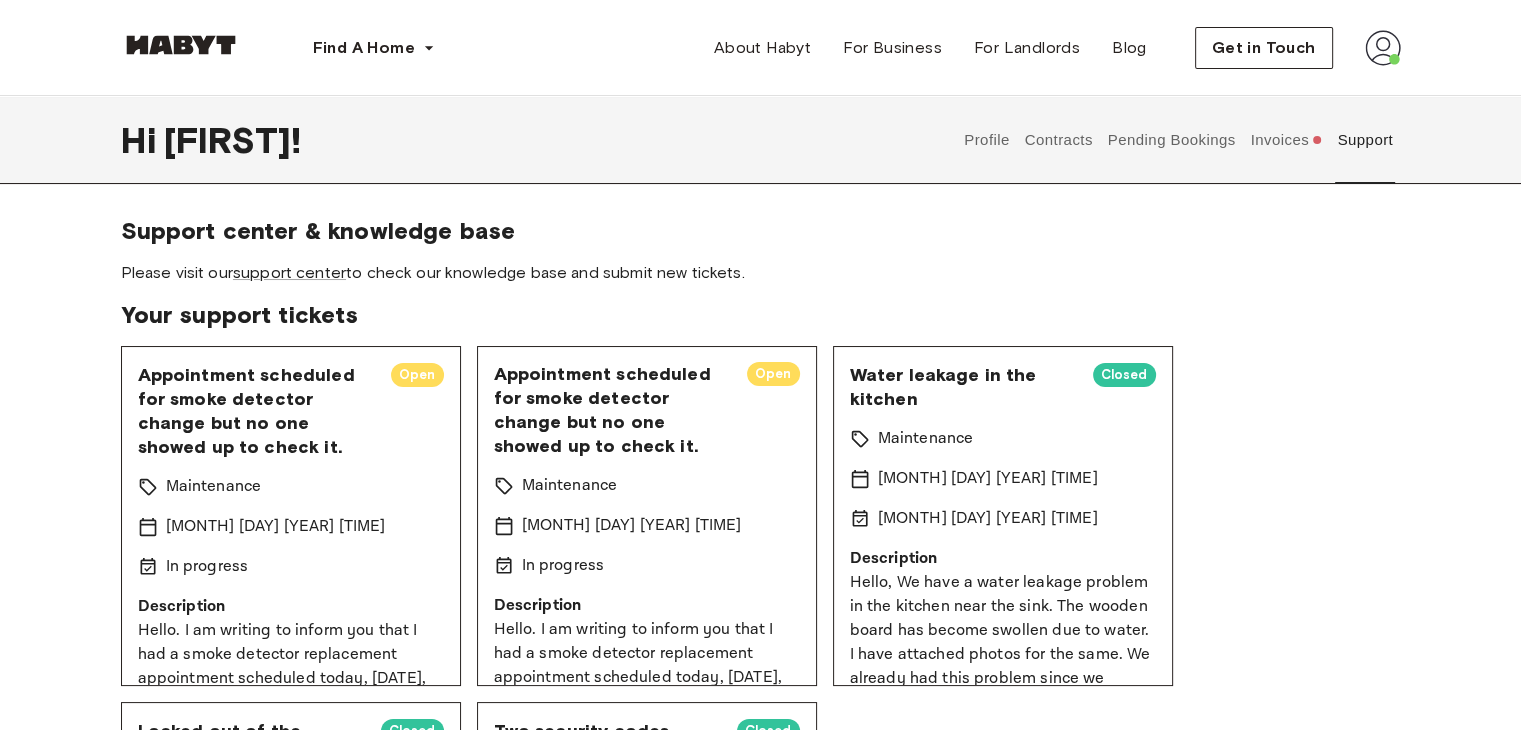 scroll, scrollTop: 0, scrollLeft: 0, axis: both 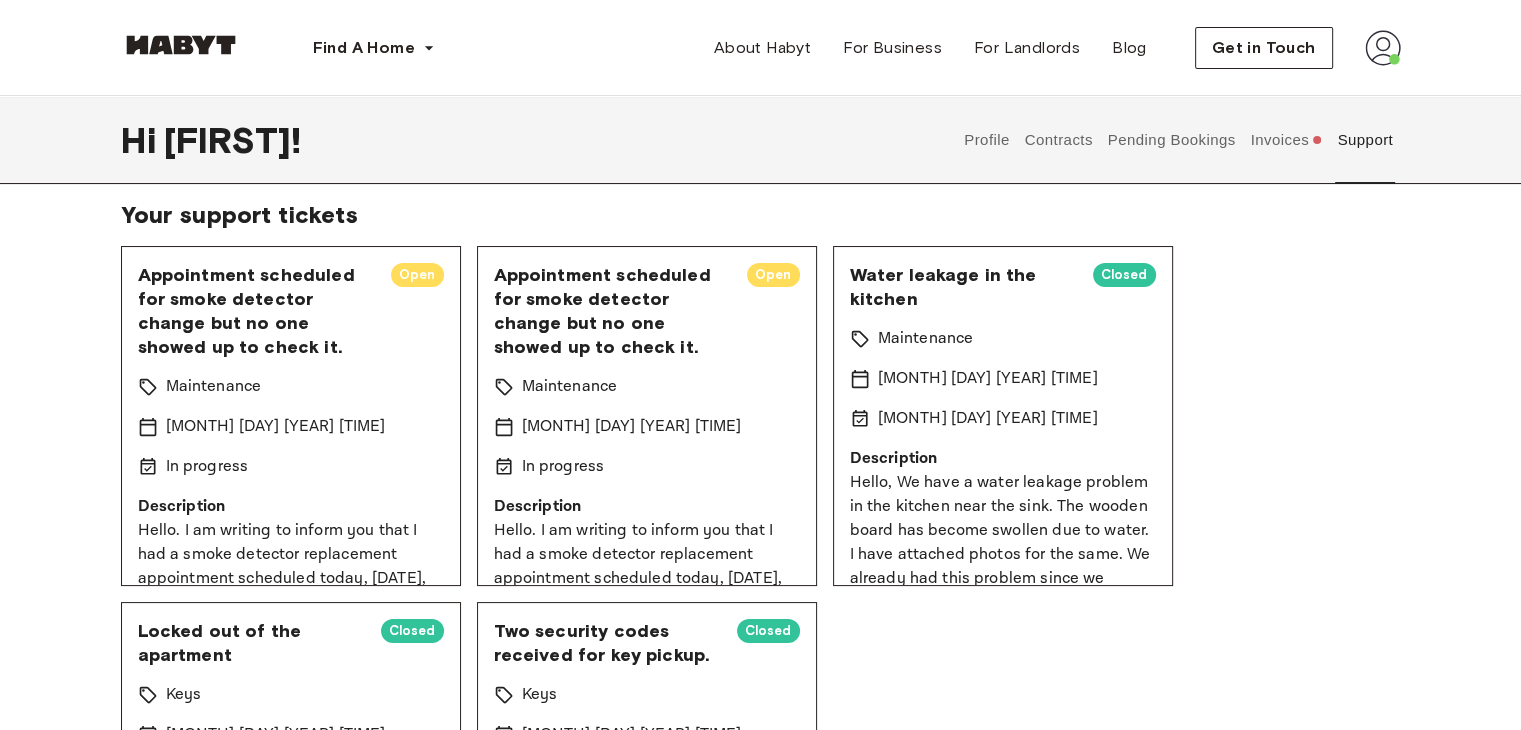 click on "Support center & knowledge base Please visit our  support center  to check our knowledge base and submit new tickets. Your support tickets Appointment scheduled for smoke detector change but no one showed up to check it. Open Maintenance 4 Aug 2025 10:06  In progress Description Appointment scheduled for smoke detector change but no one showed up to check it. Open Maintenance 4 Aug 2025 10:02  In progress Description Water leakage in the kitchen Closed Maintenance 19 Jun 2025 18:12  19 Jun 2025 18:12  Description Hello,     We have a water leakage problem in the kitchen near the sink. The wooden board has become swollen due to water. I have attached photos for the same.     We already had this problem since we moved in but now it has increased a lot.     Please help to fix it as soon as possible.     Thank You. Locked out of the apartment Closed Keys 19 Jun 2025 17:20  19 Jun 2025 17:20  Description Two security codes received for key pickup. Closed Keys 18 Jun 2025 00:11  10 Jul 2025 08:48  Description" at bounding box center (760, 529) 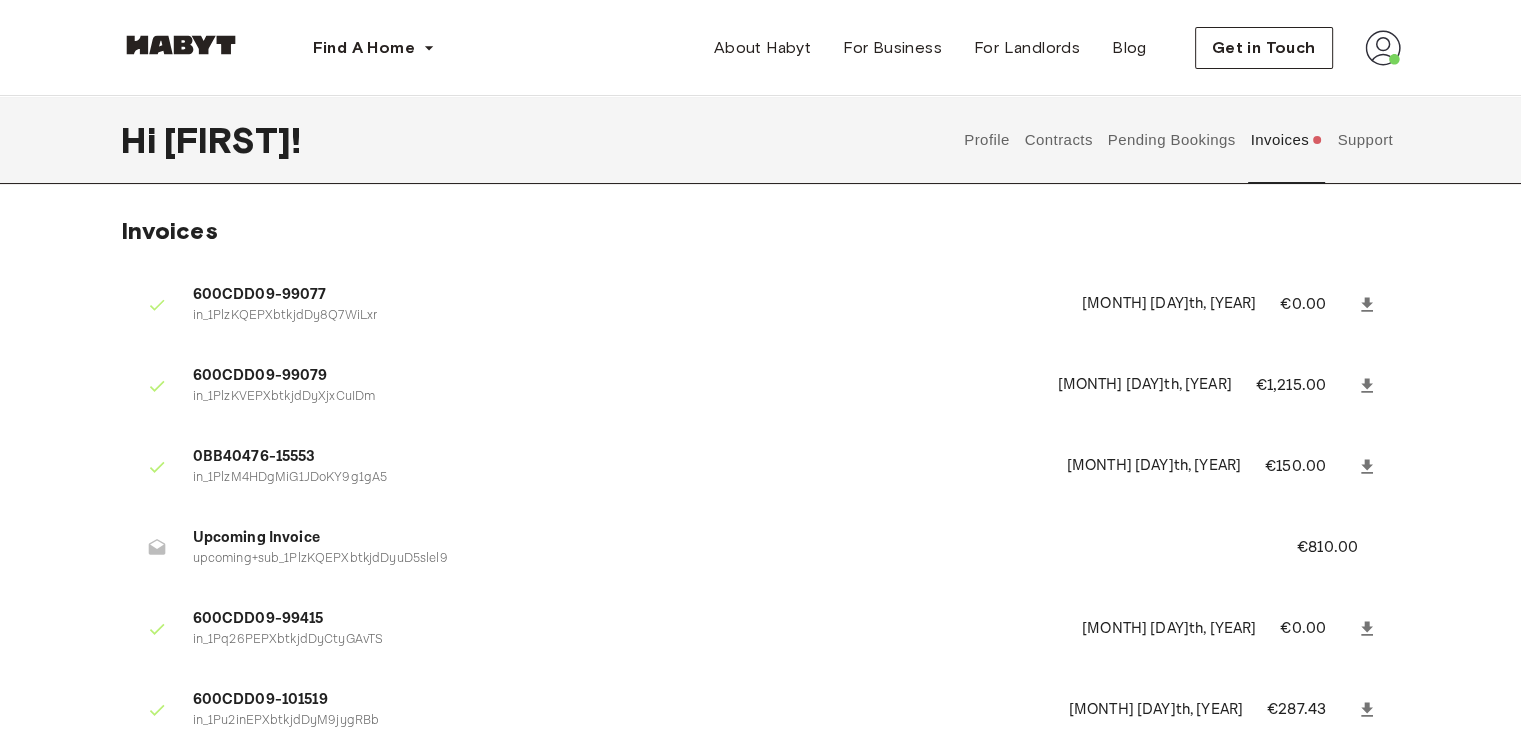 scroll, scrollTop: 0, scrollLeft: 0, axis: both 